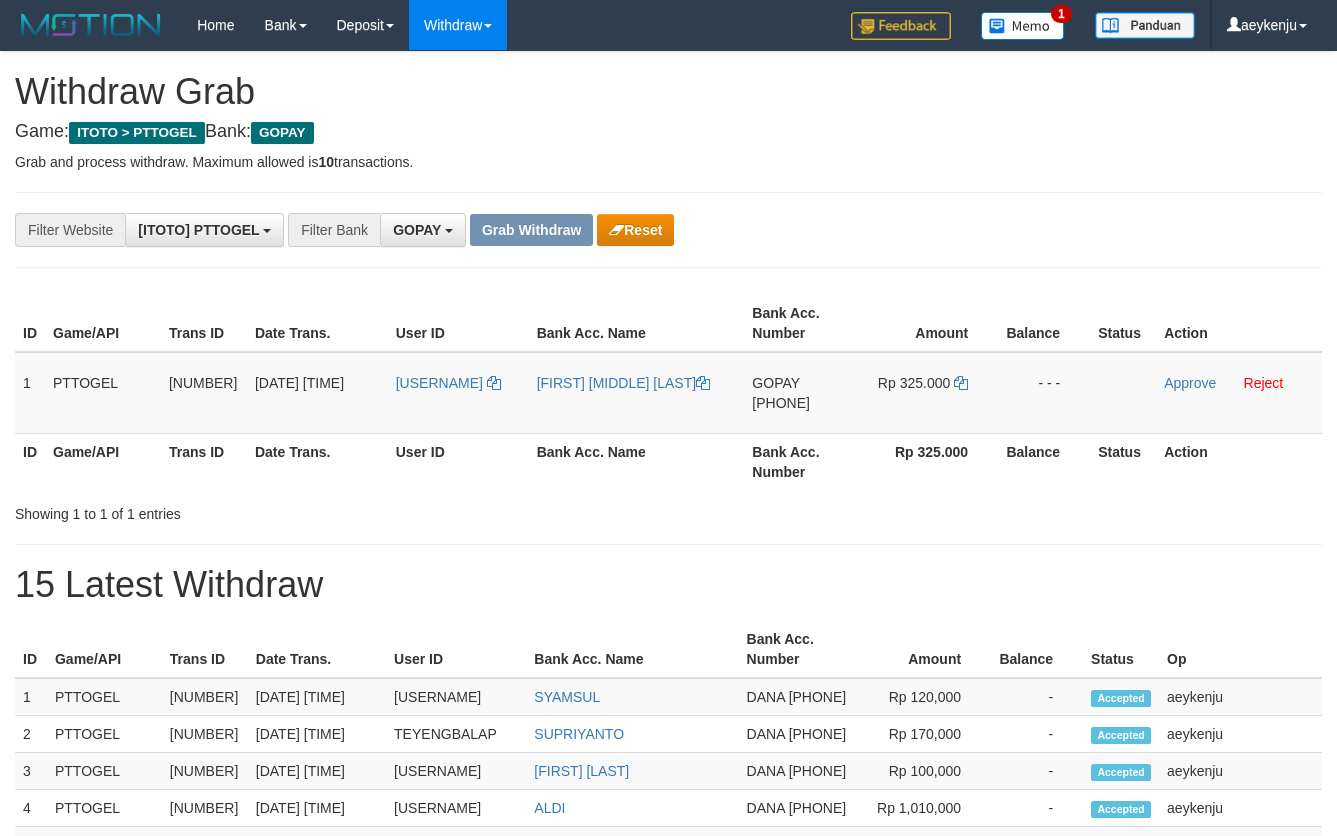 scroll, scrollTop: 0, scrollLeft: 0, axis: both 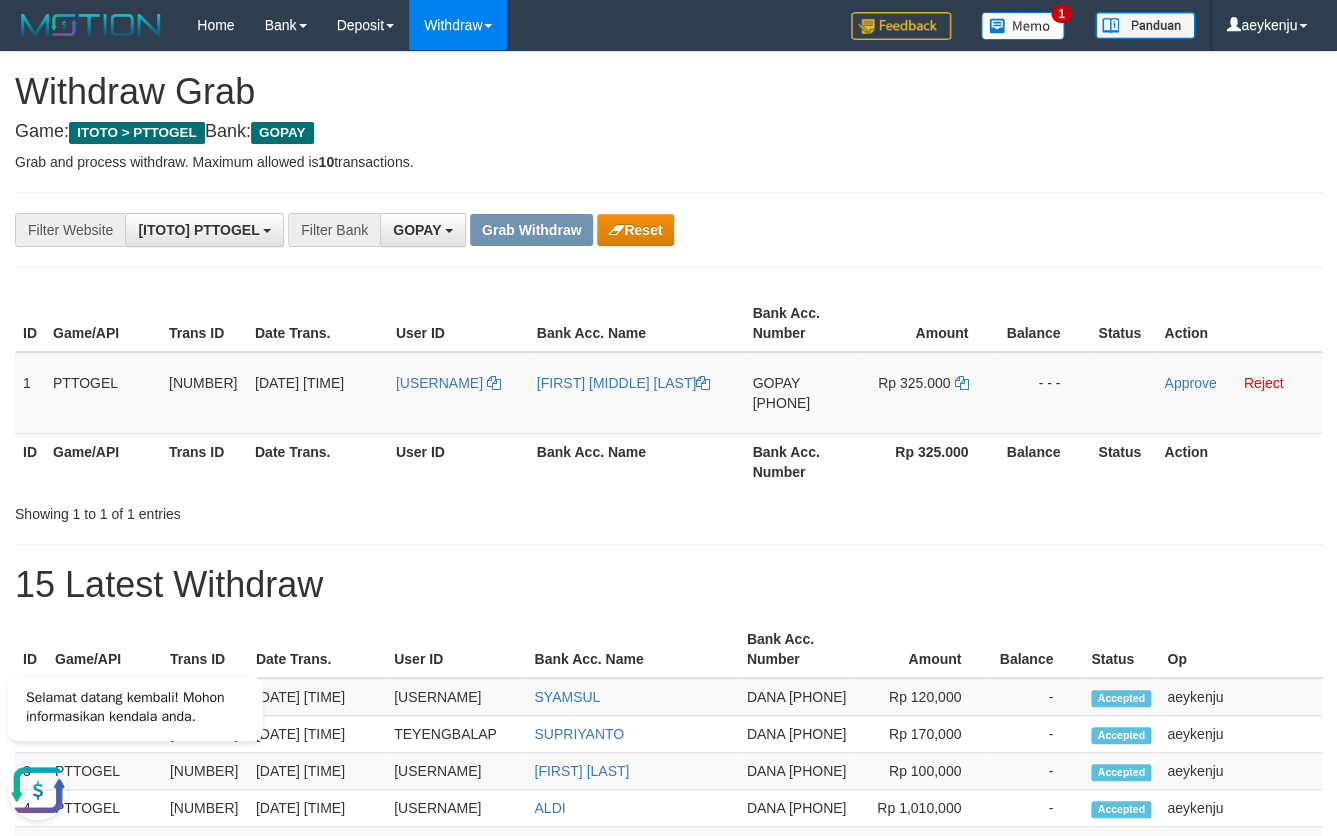 drag, startPoint x: 976, startPoint y: 177, endPoint x: 853, endPoint y: 224, distance: 131.67384 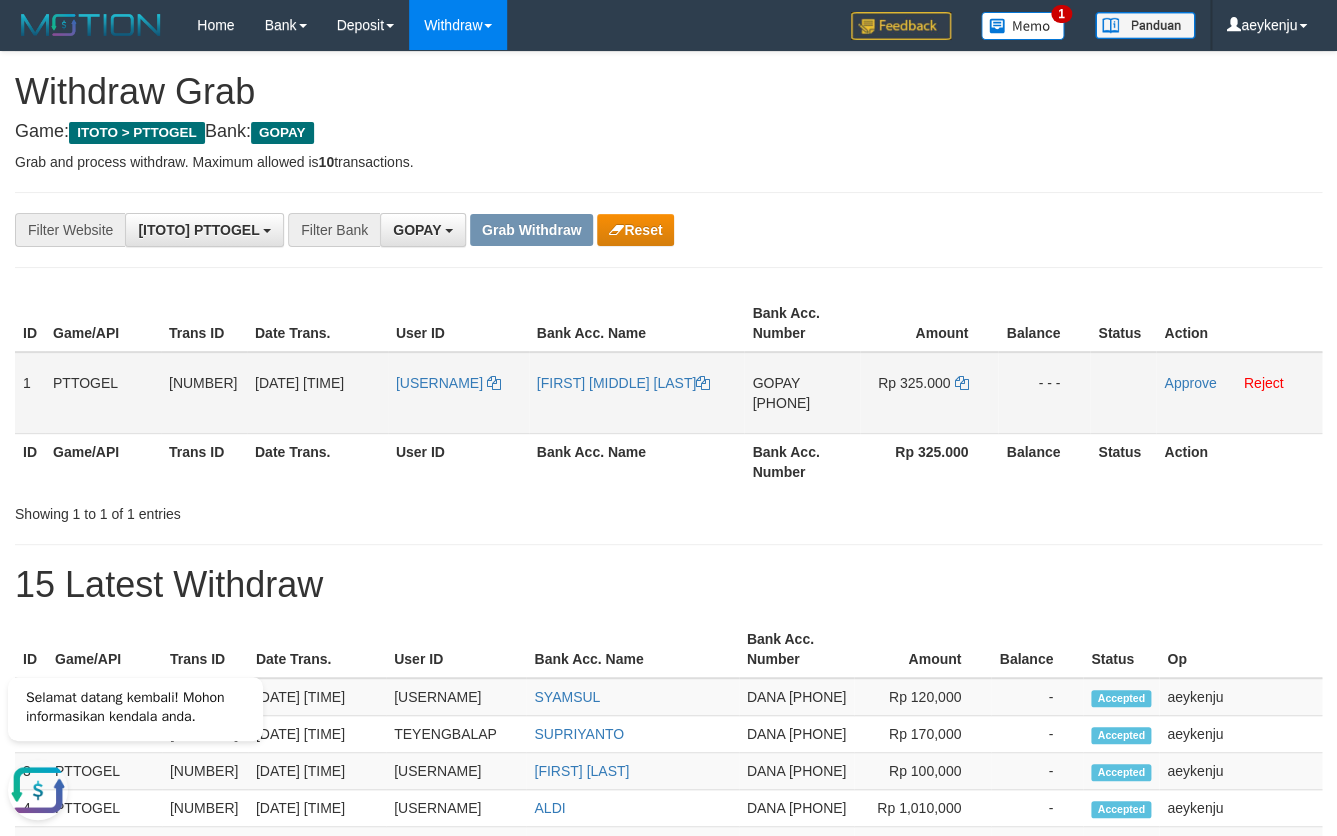 click on "[USERNAME]" at bounding box center [458, 393] 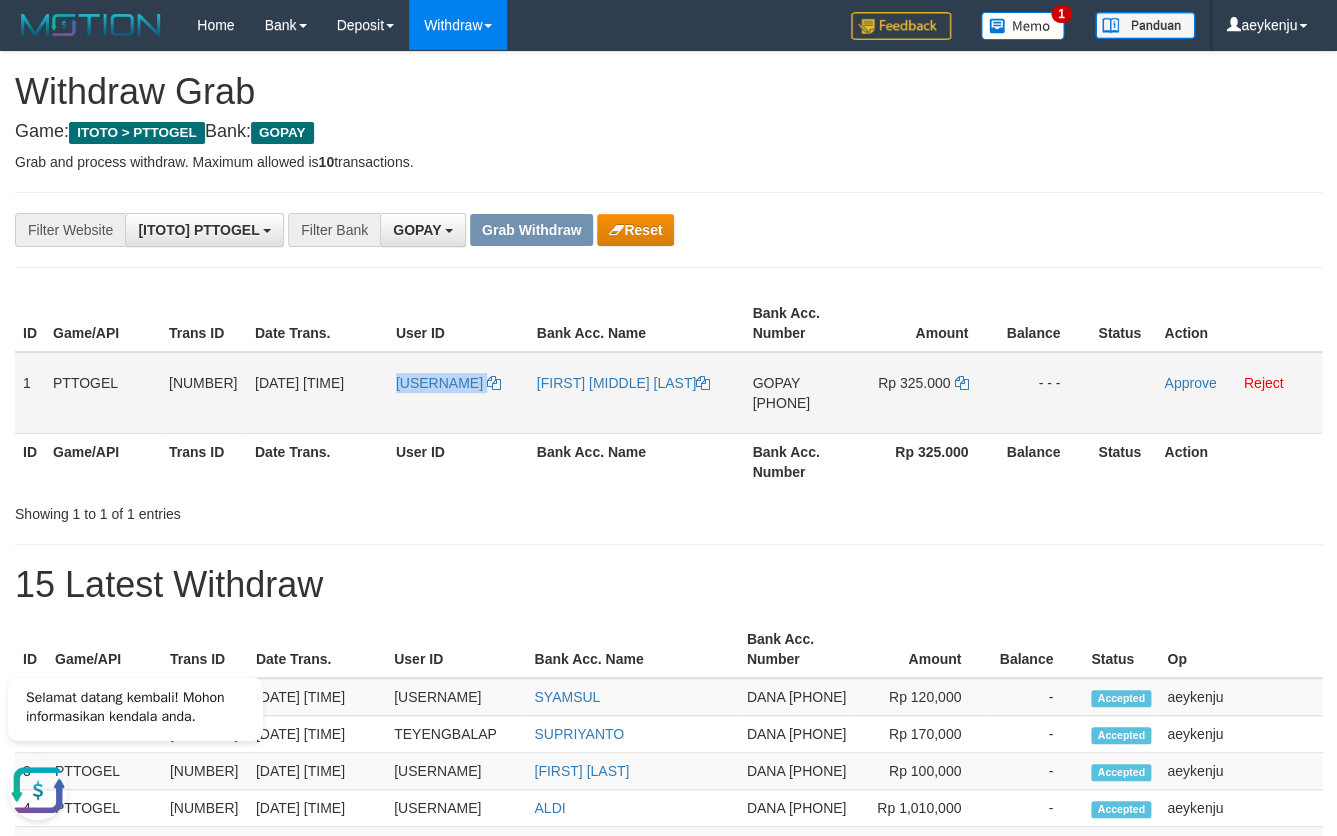 click on "[USERNAME]" at bounding box center (458, 393) 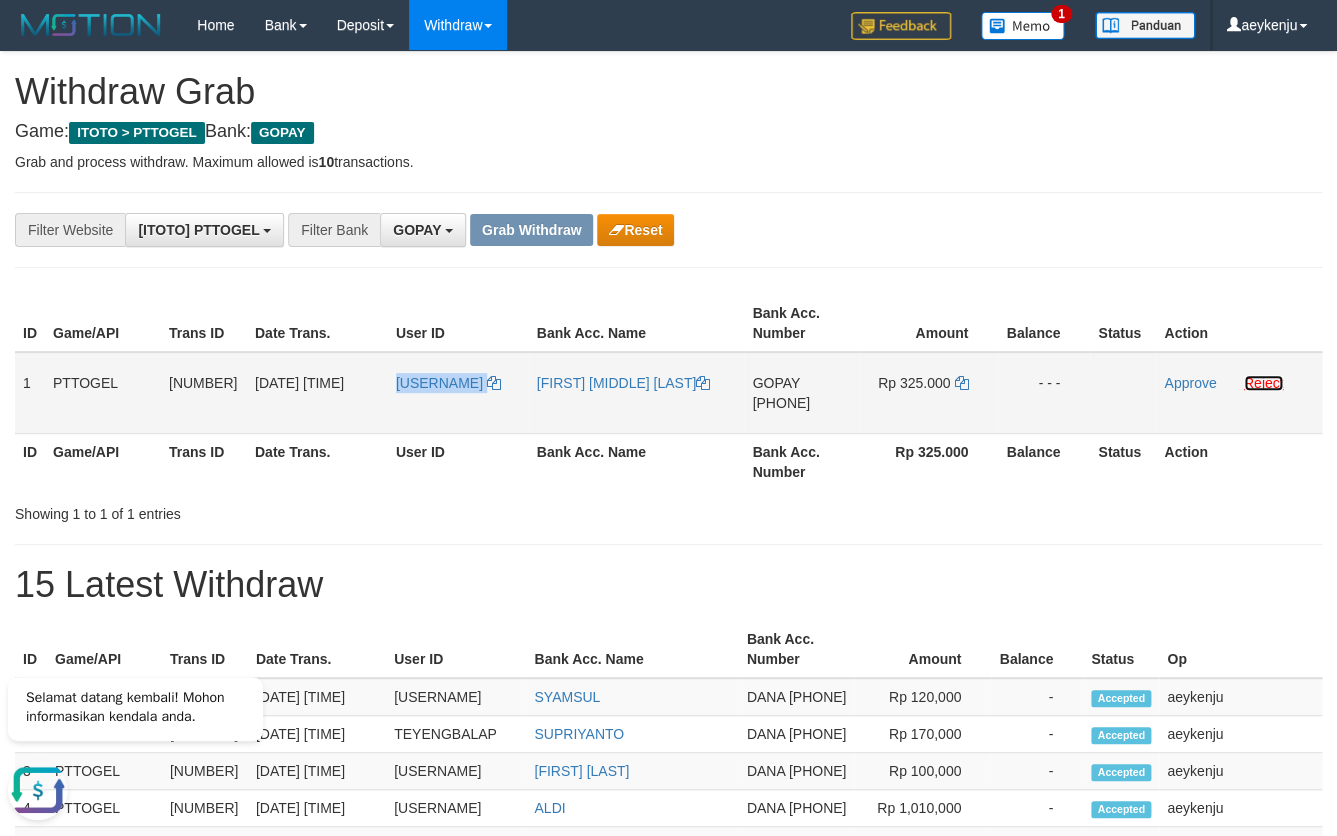 click on "Reject" at bounding box center [1264, 383] 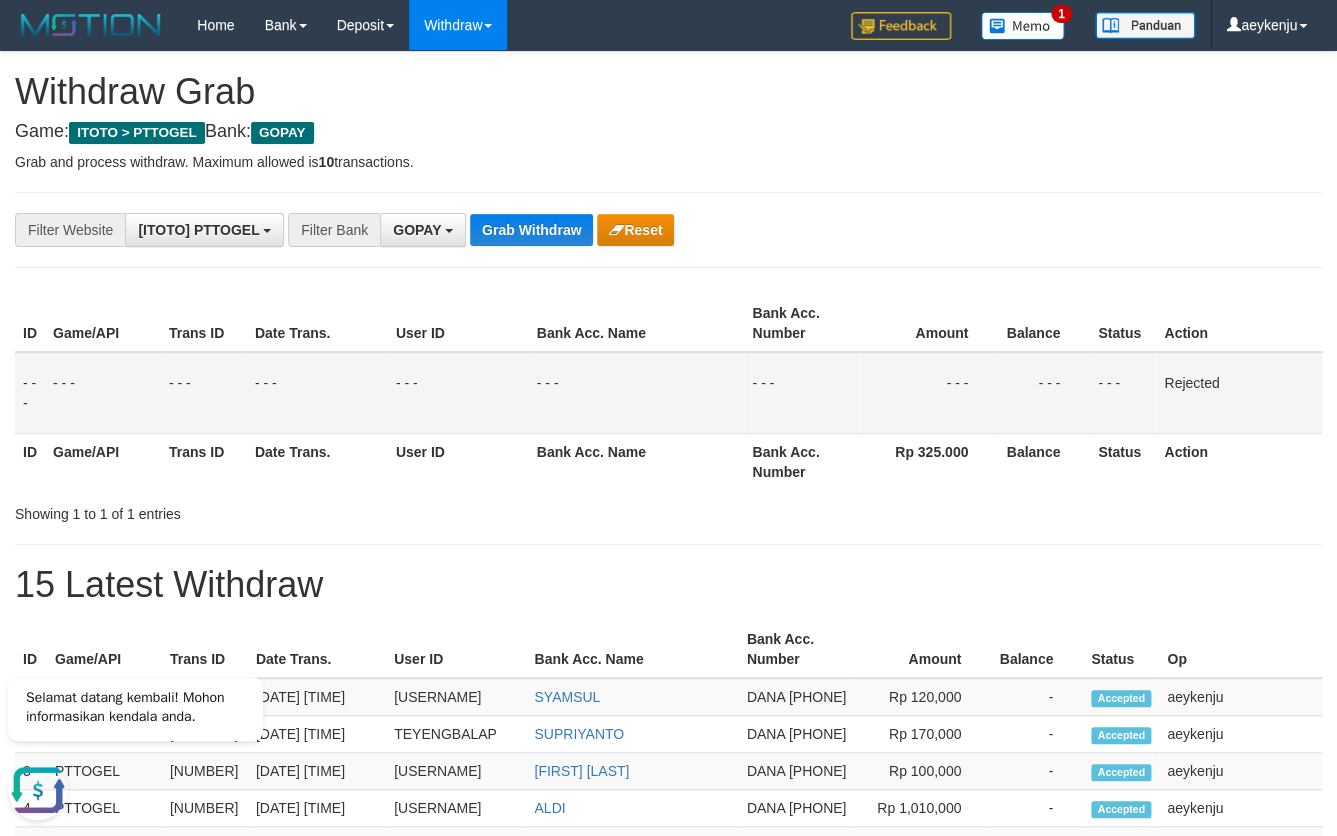 click on "**********" at bounding box center (668, 893) 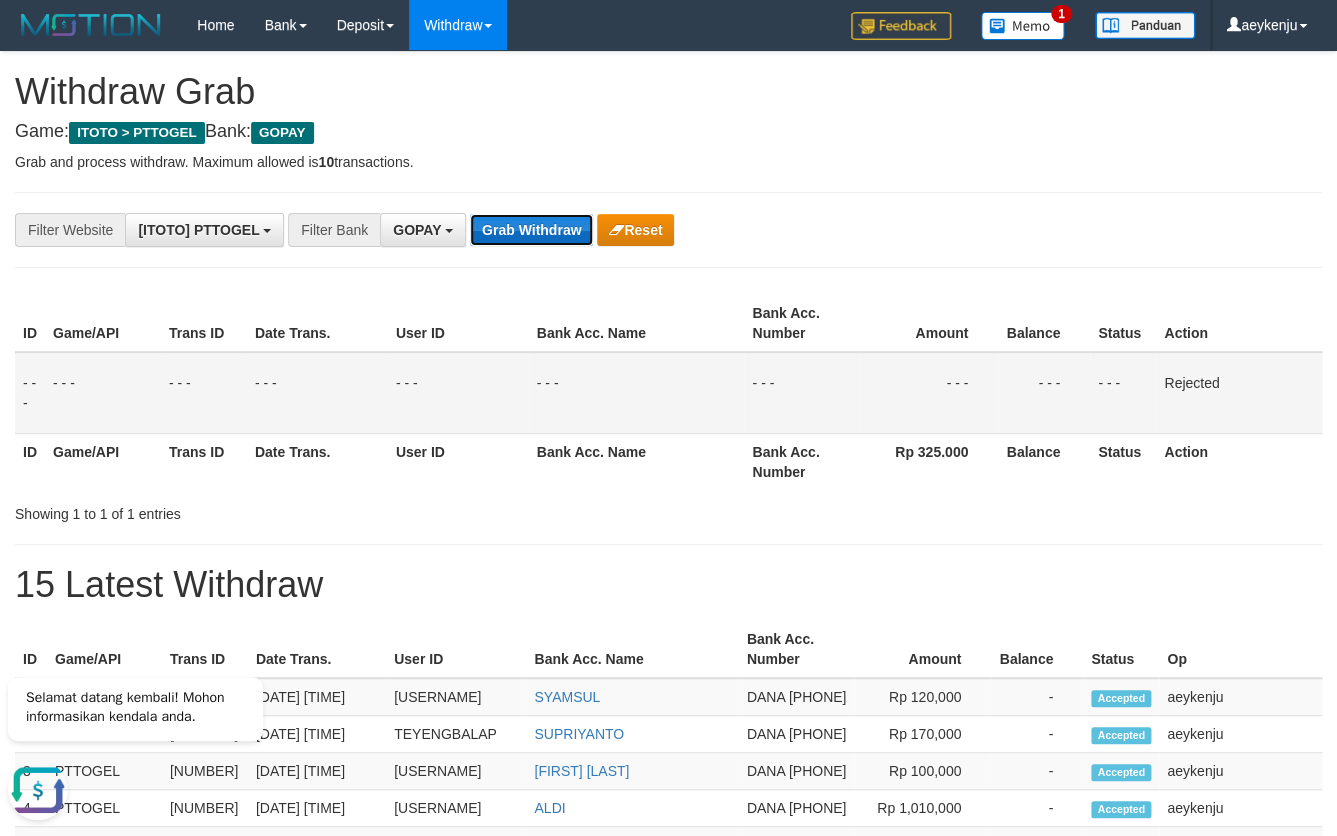 click on "Grab Withdraw" at bounding box center (531, 230) 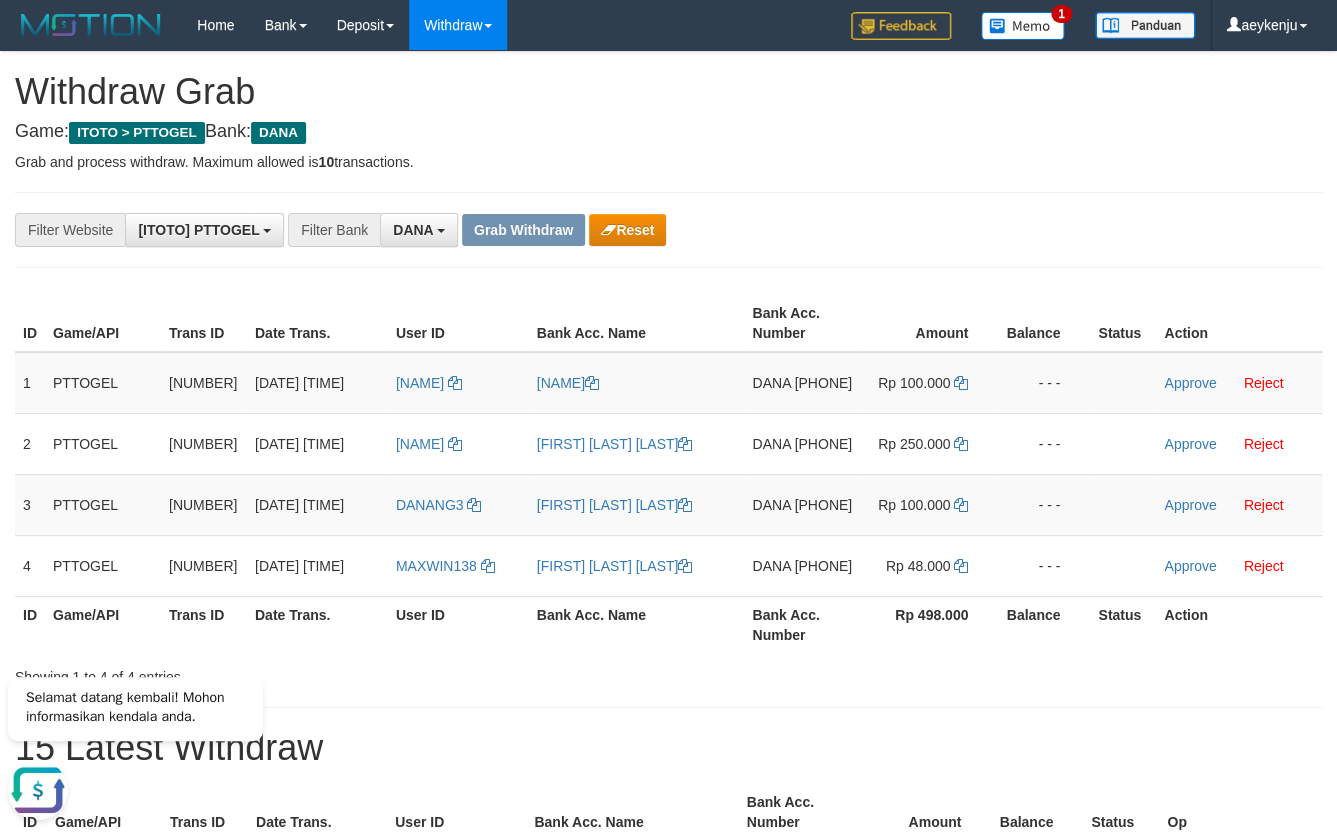 scroll, scrollTop: 0, scrollLeft: 0, axis: both 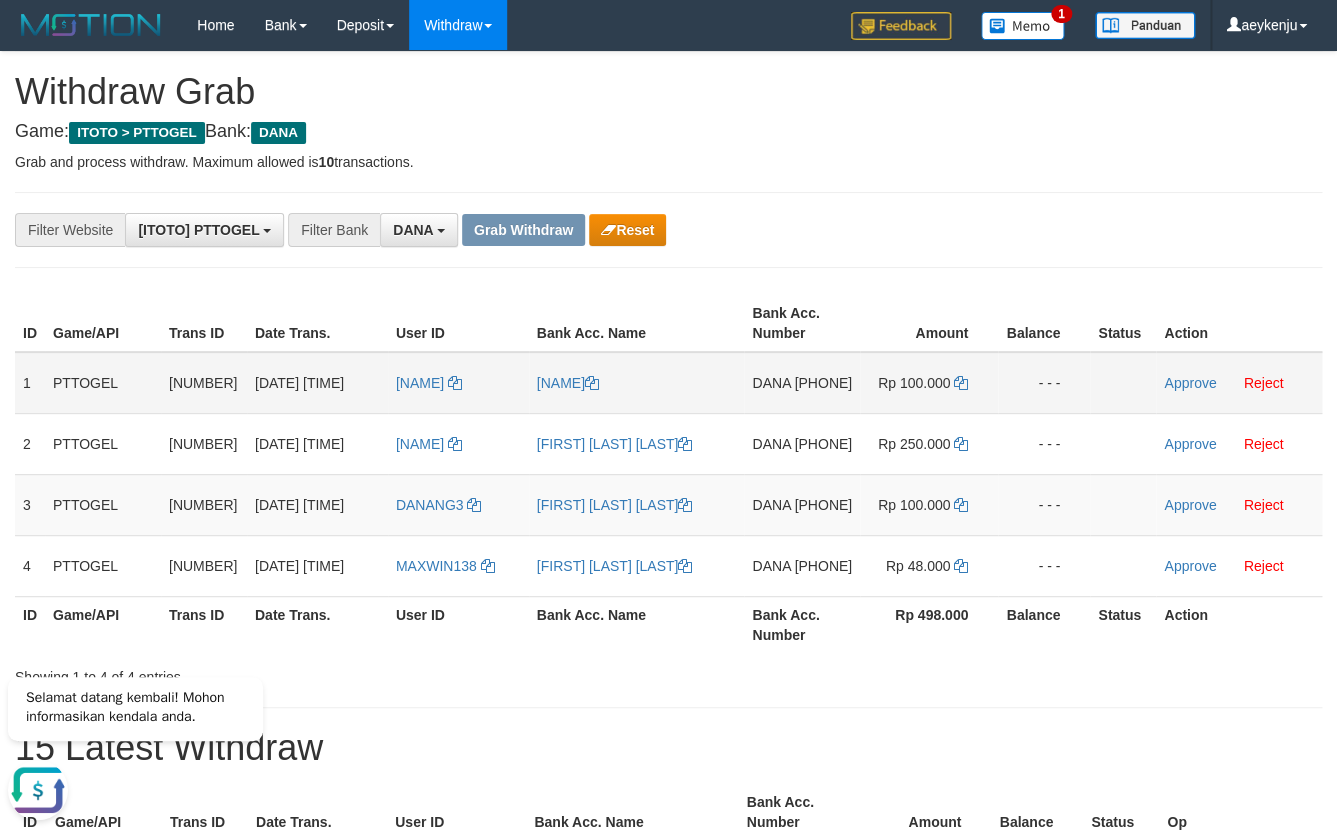 click on "085811513165" at bounding box center [823, 383] 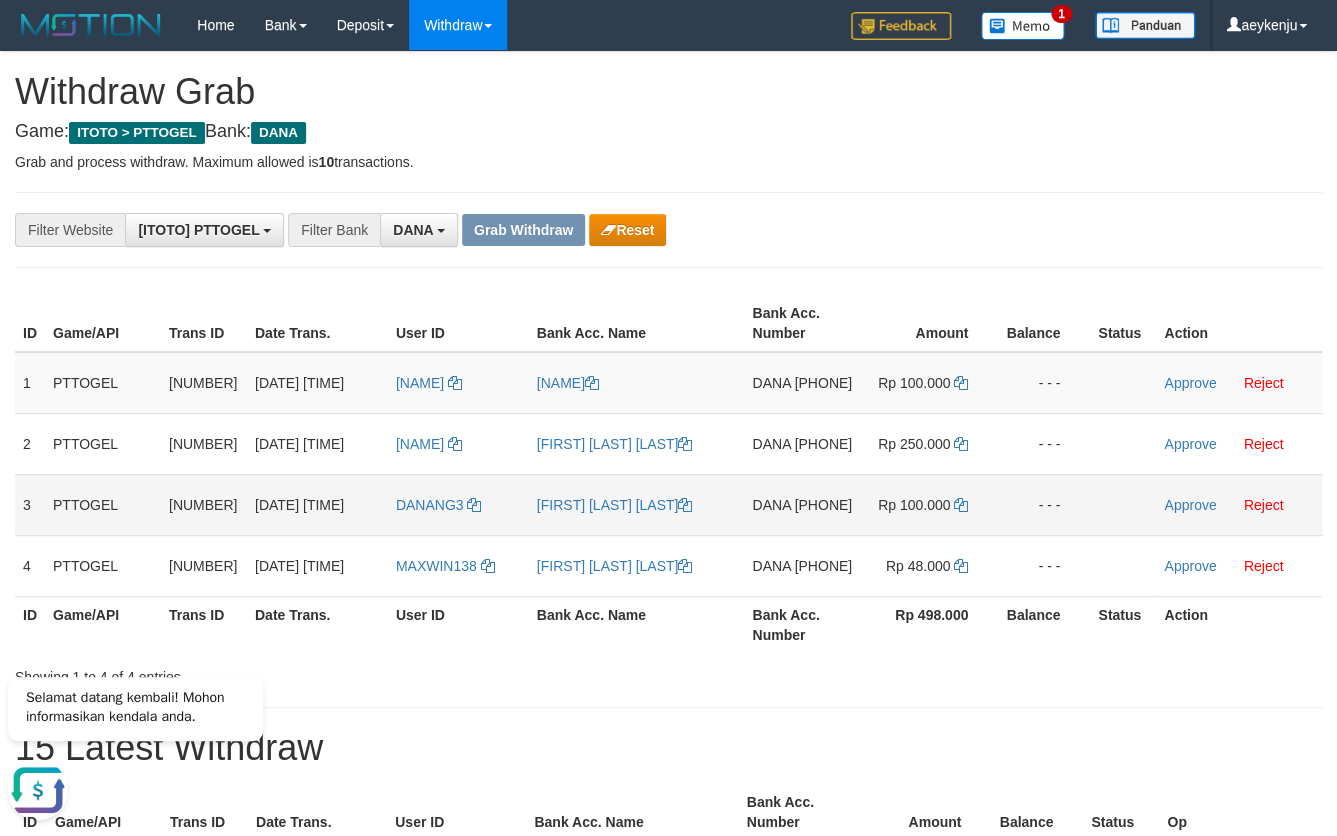drag, startPoint x: 821, startPoint y: 402, endPoint x: 1293, endPoint y: 545, distance: 493.18658 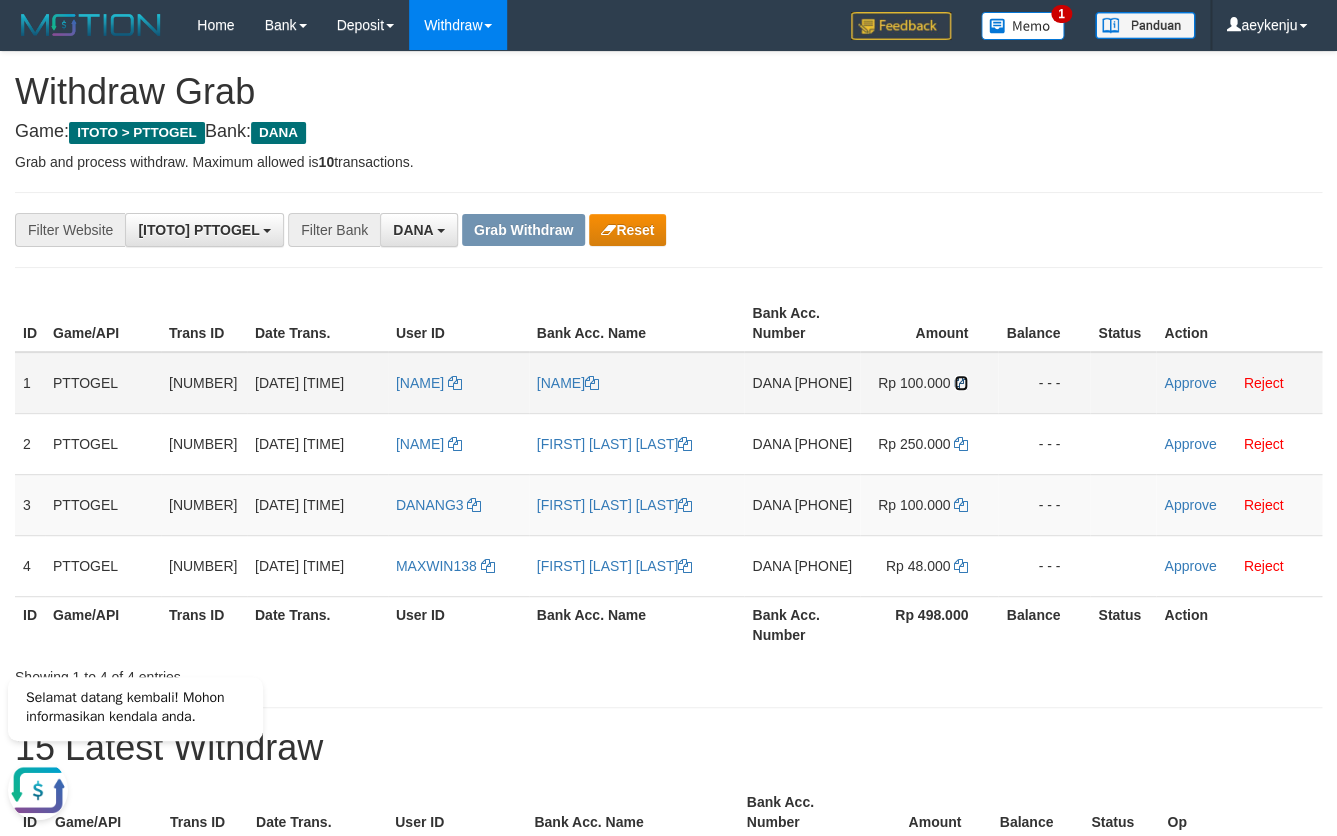click at bounding box center (961, 383) 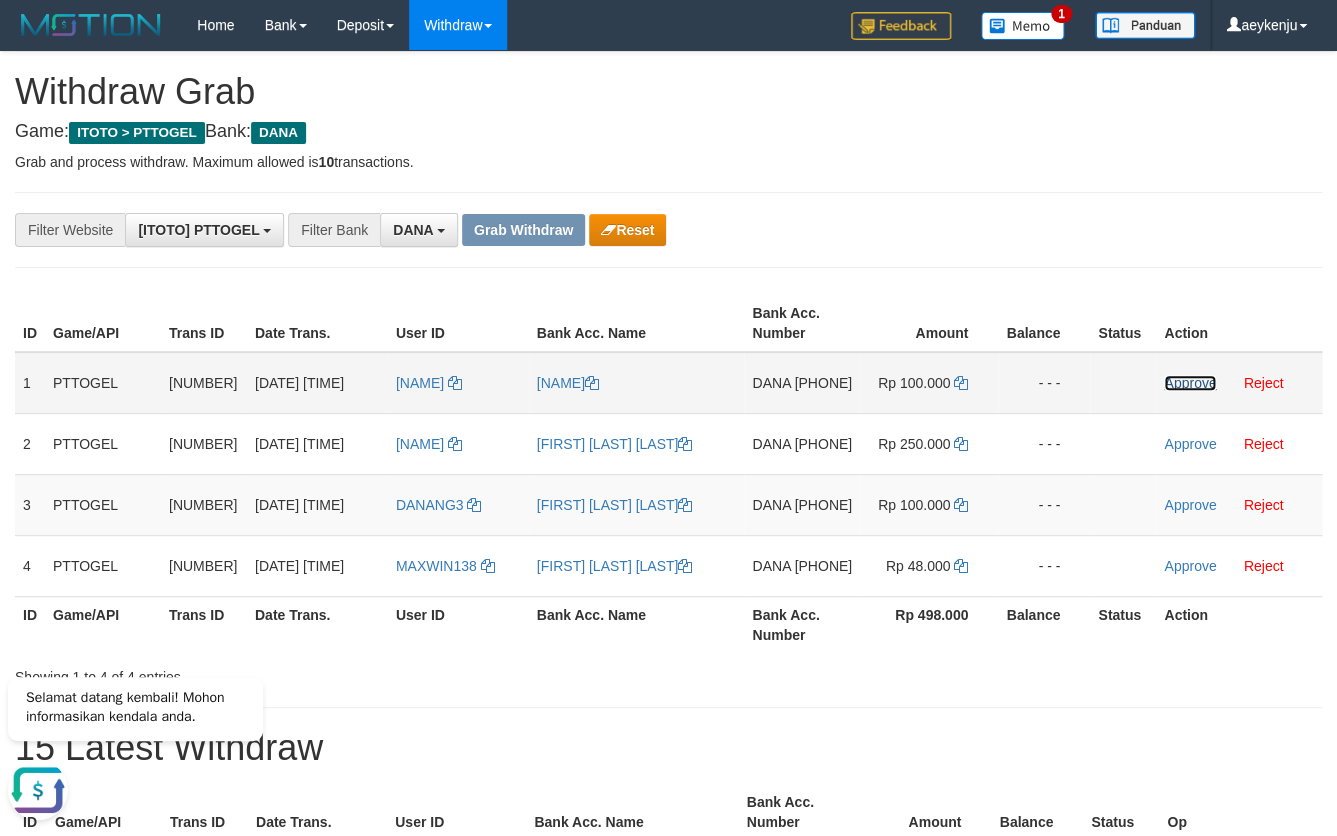 click on "Approve" at bounding box center (1190, 383) 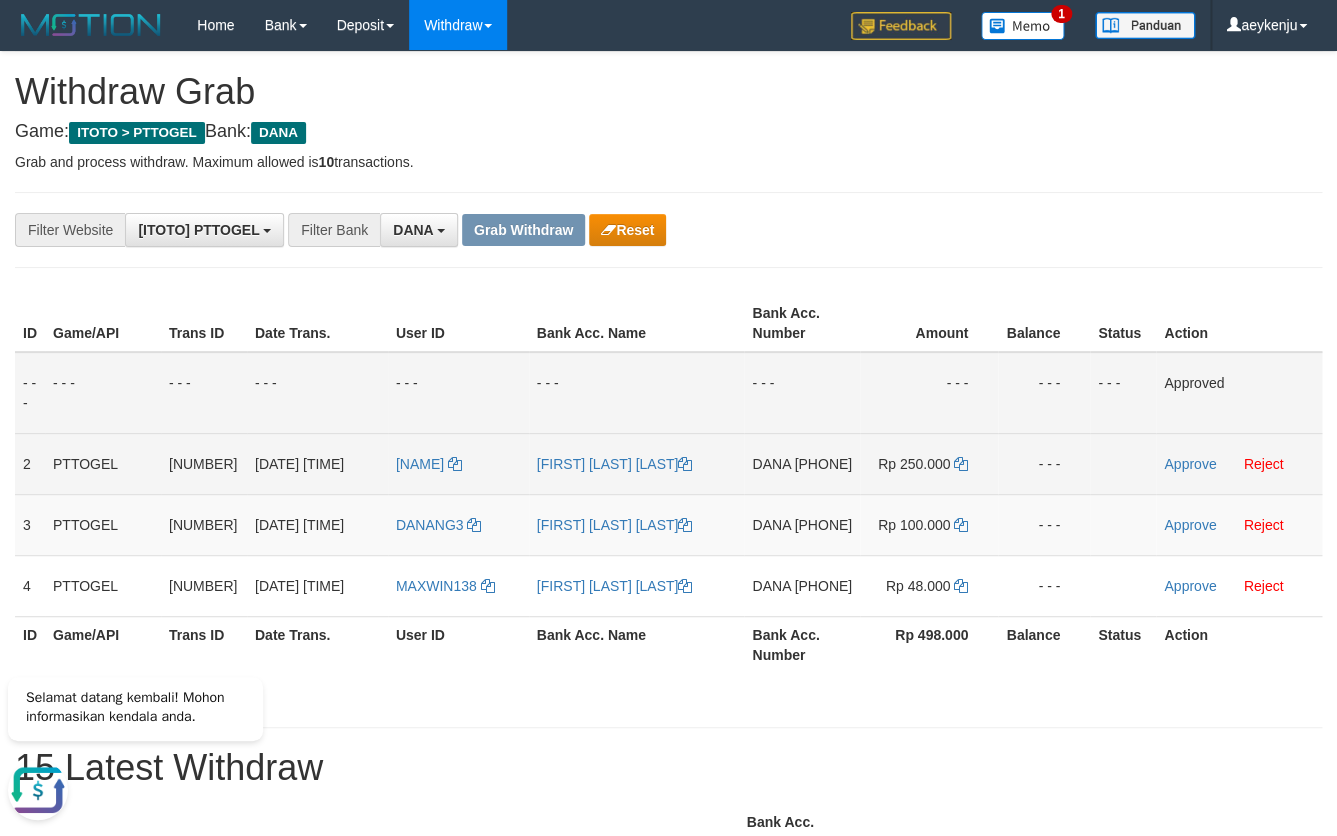 click on "082395082663" at bounding box center [823, 464] 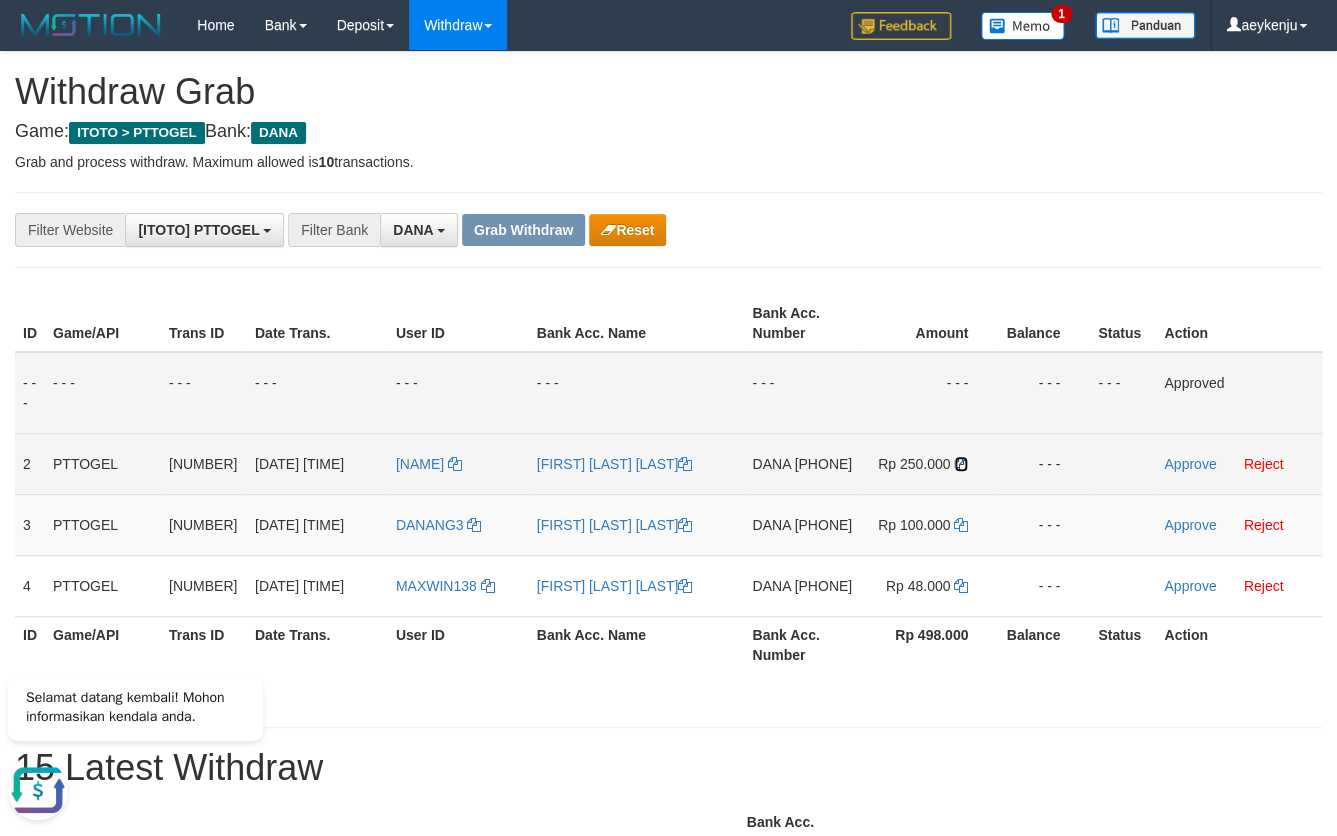 click at bounding box center [961, 464] 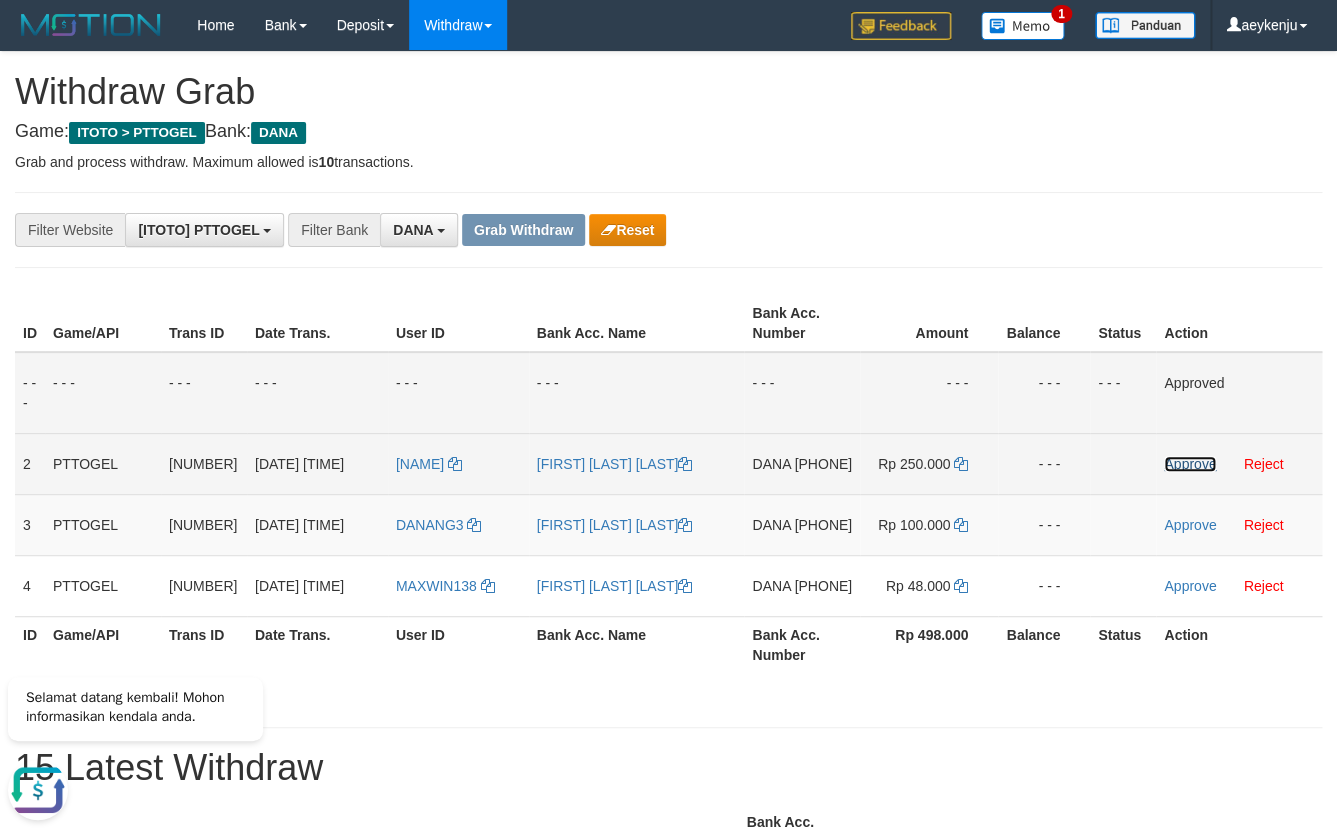 click on "Approve" at bounding box center (1190, 464) 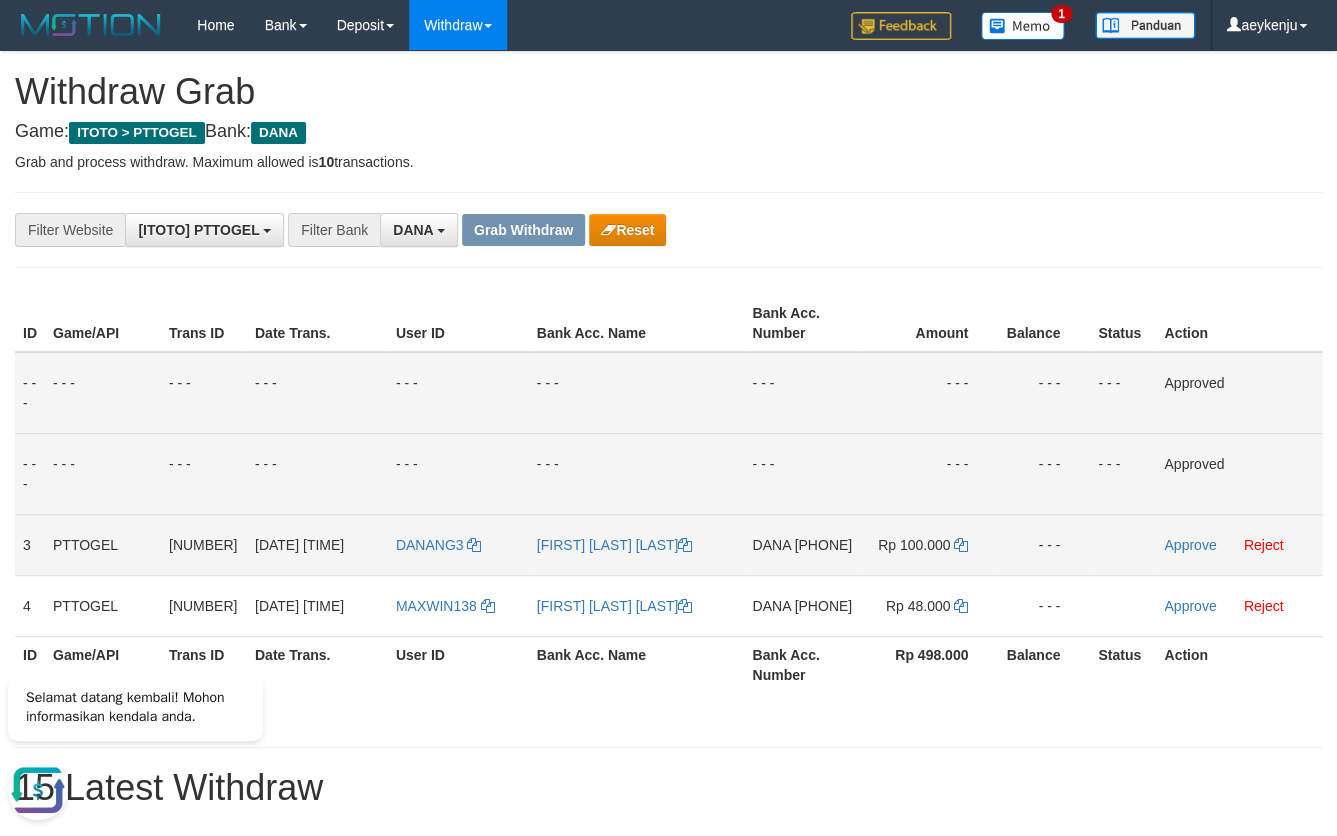 click on "DANA
08175118161" at bounding box center (802, 544) 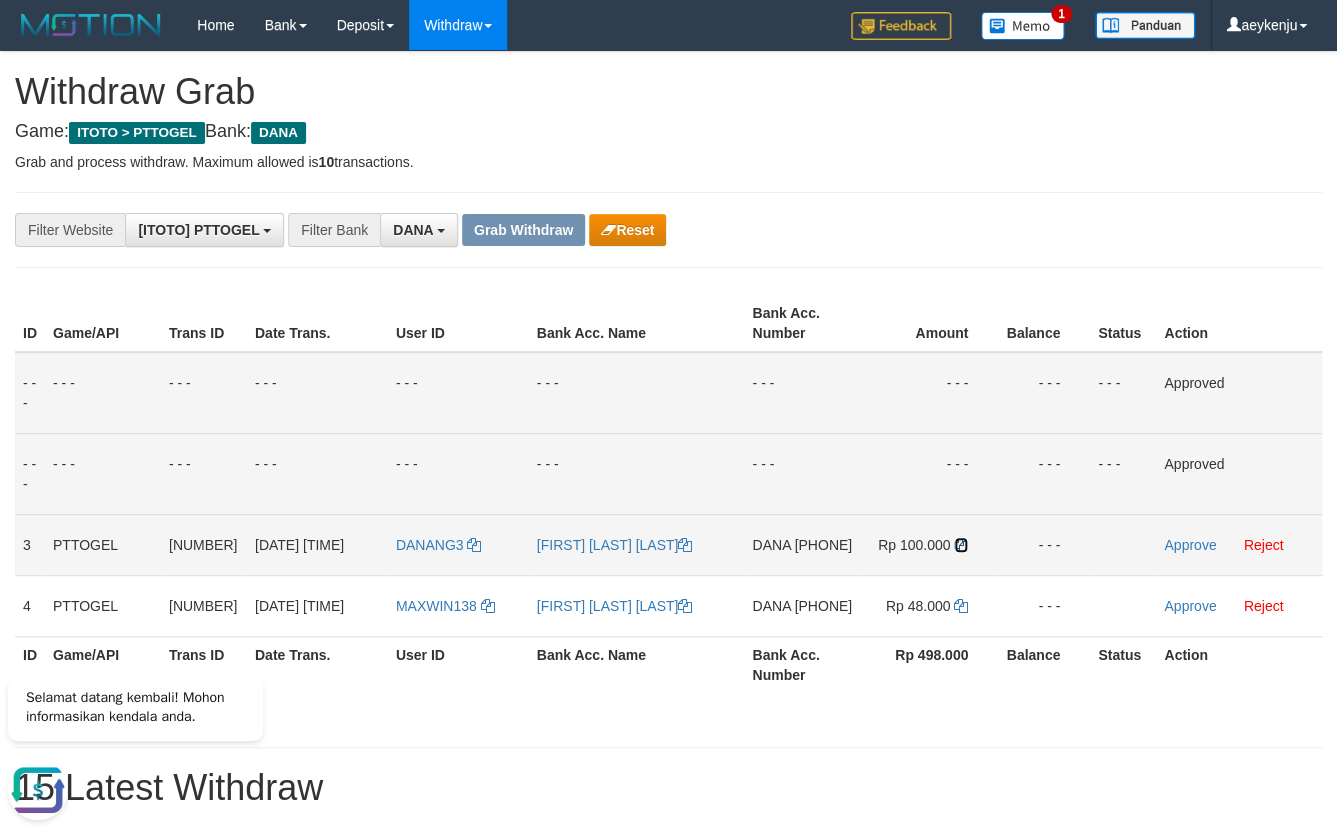 click at bounding box center (961, 545) 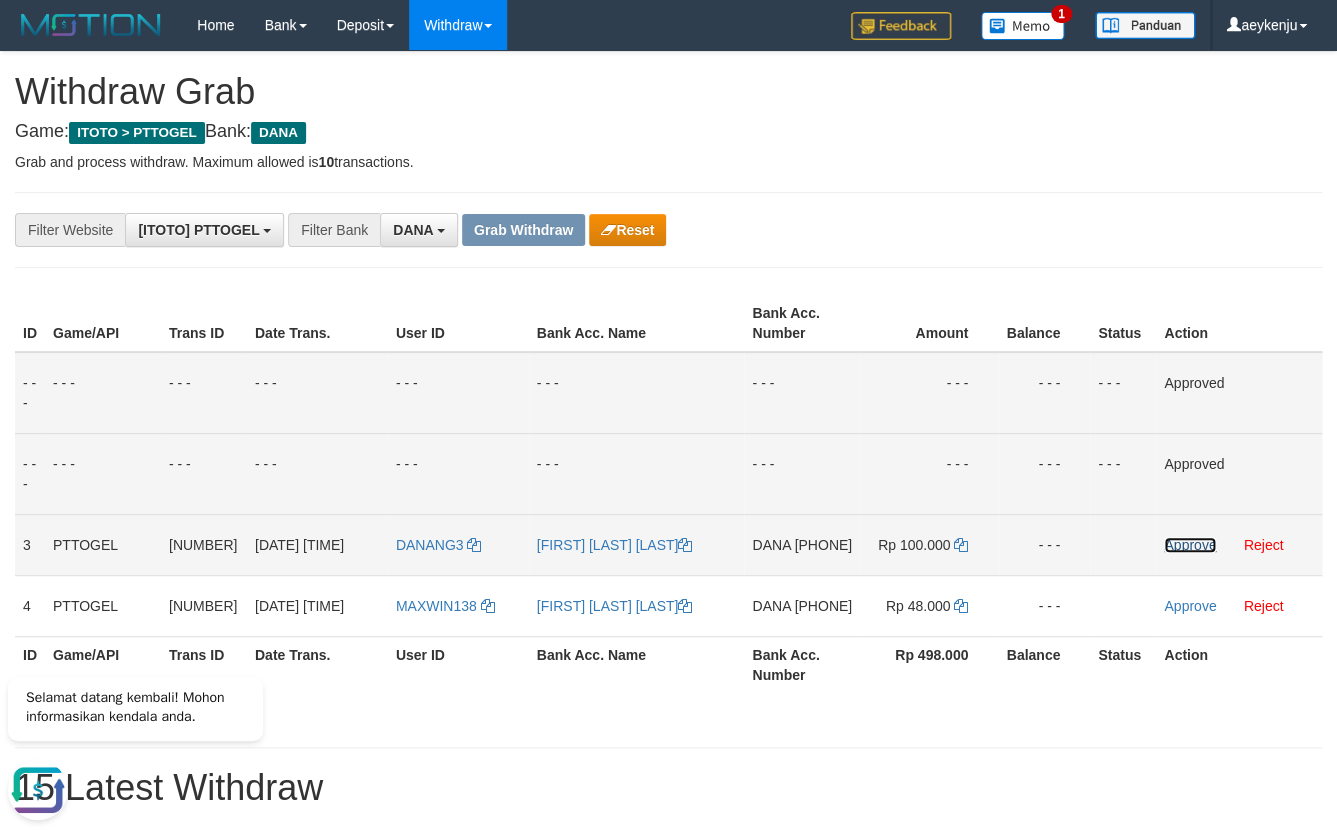 click on "Approve" at bounding box center (1190, 545) 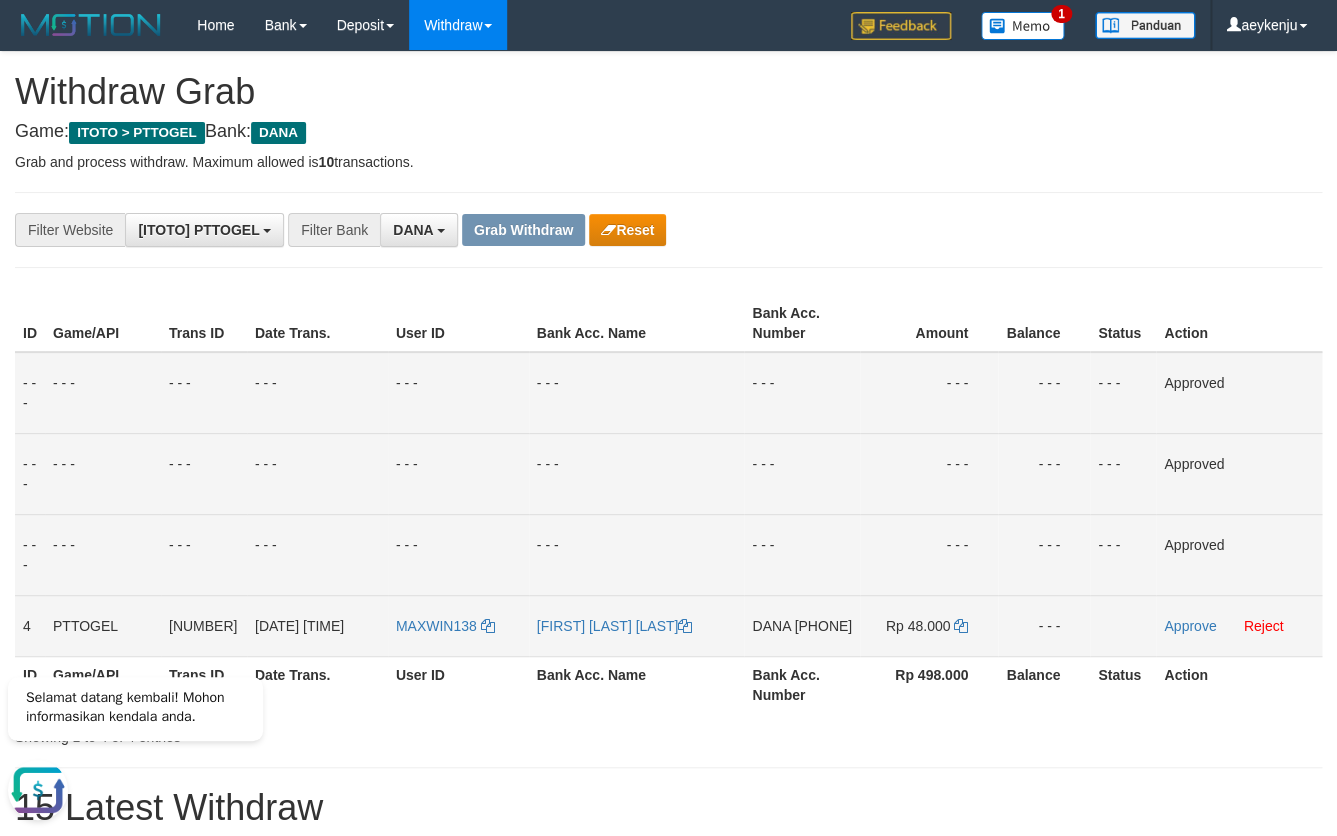 click on "082179295814" at bounding box center (823, 626) 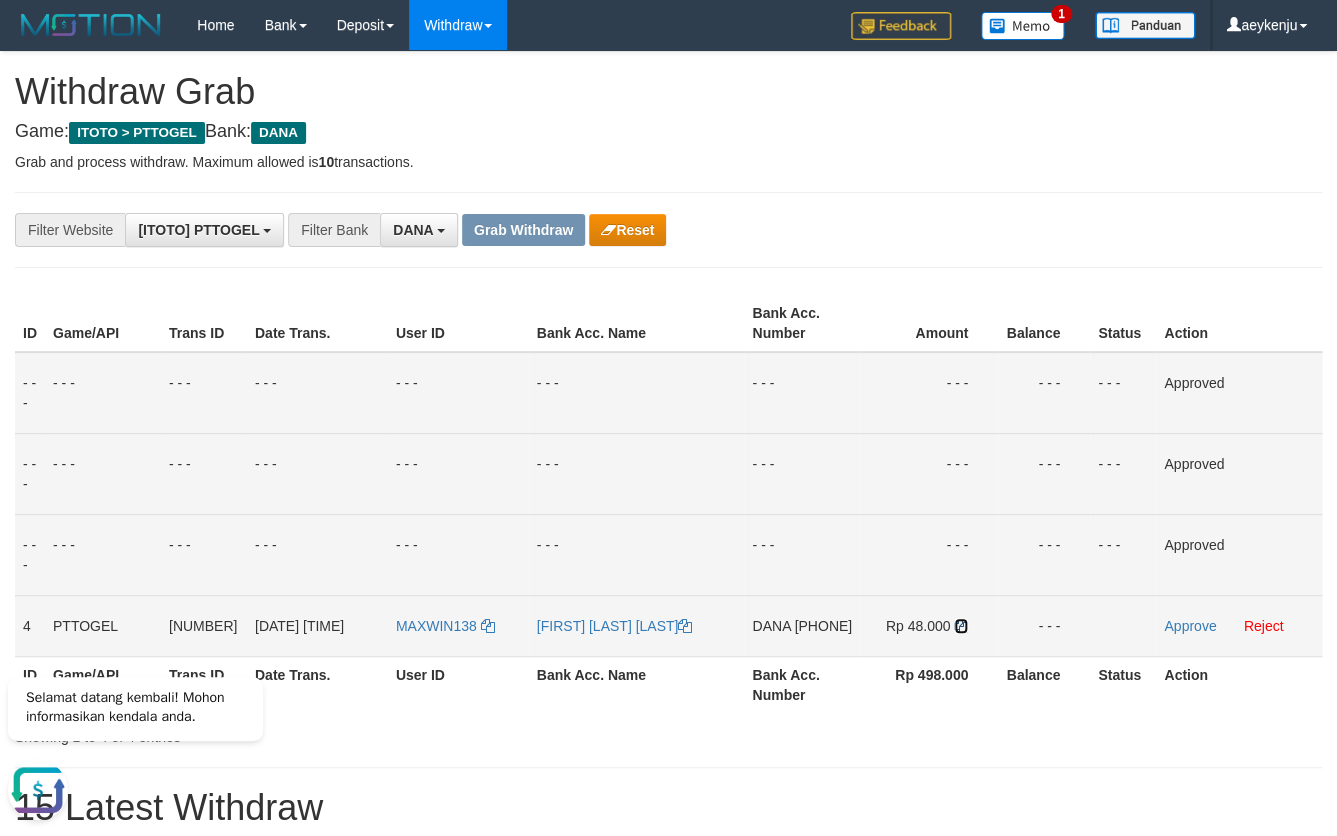 click at bounding box center (961, 626) 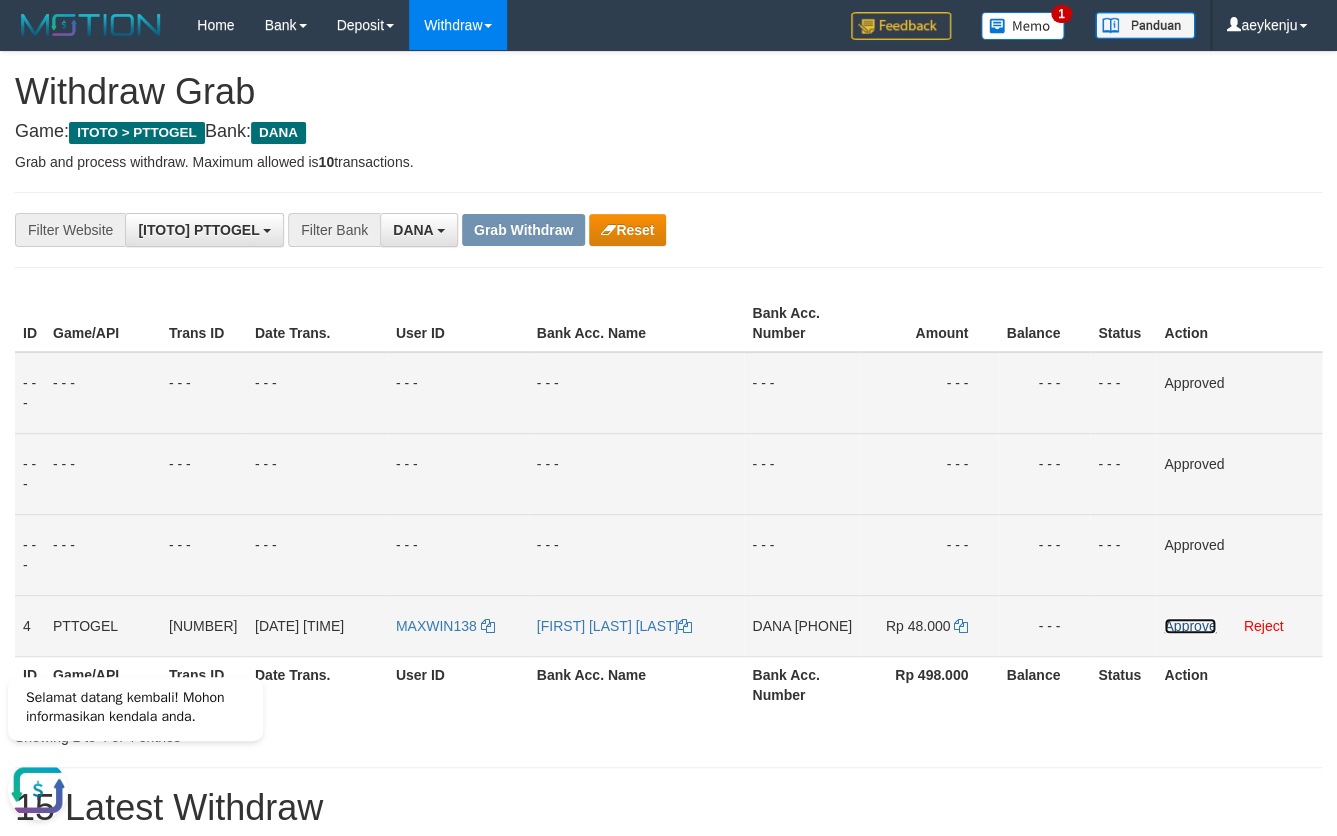 click on "Approve" at bounding box center (1190, 626) 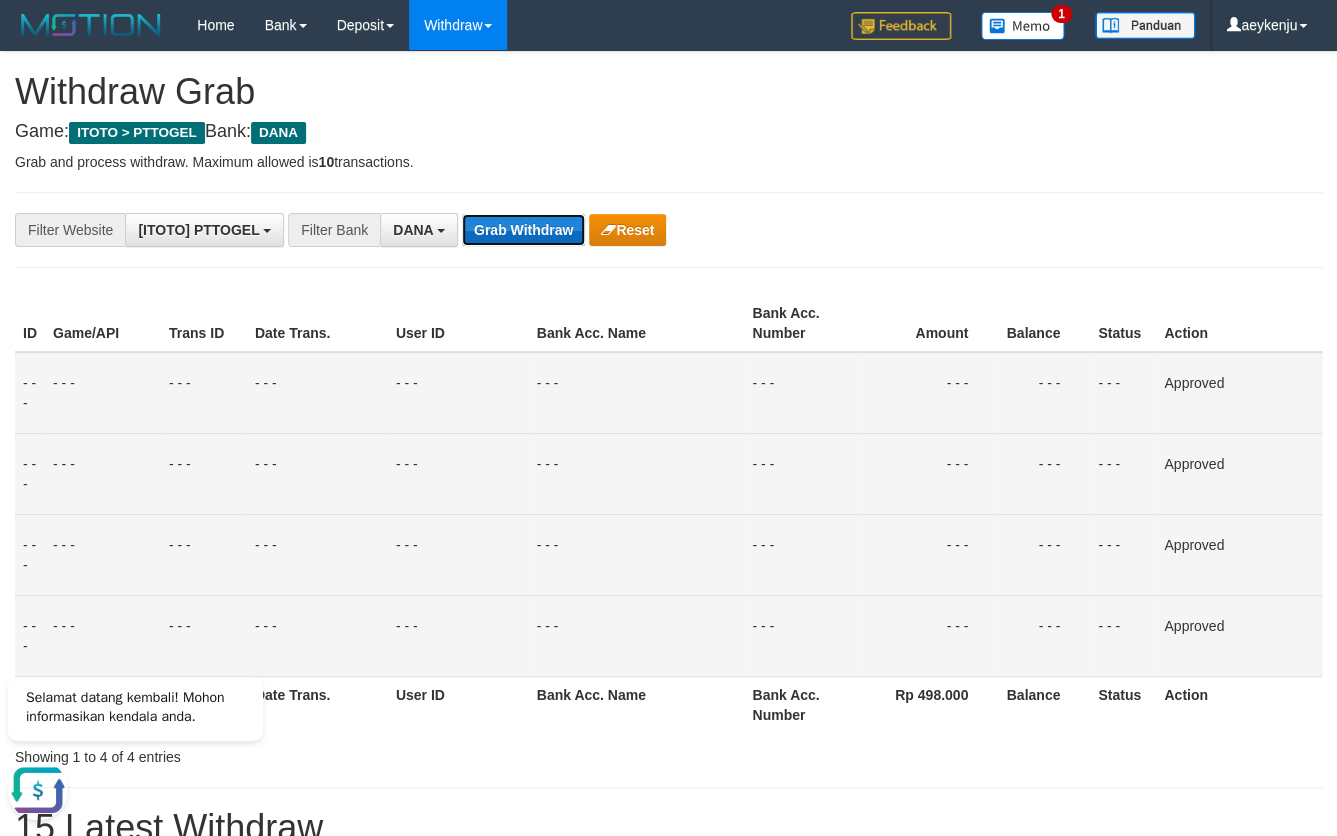 click on "Grab Withdraw" at bounding box center (523, 230) 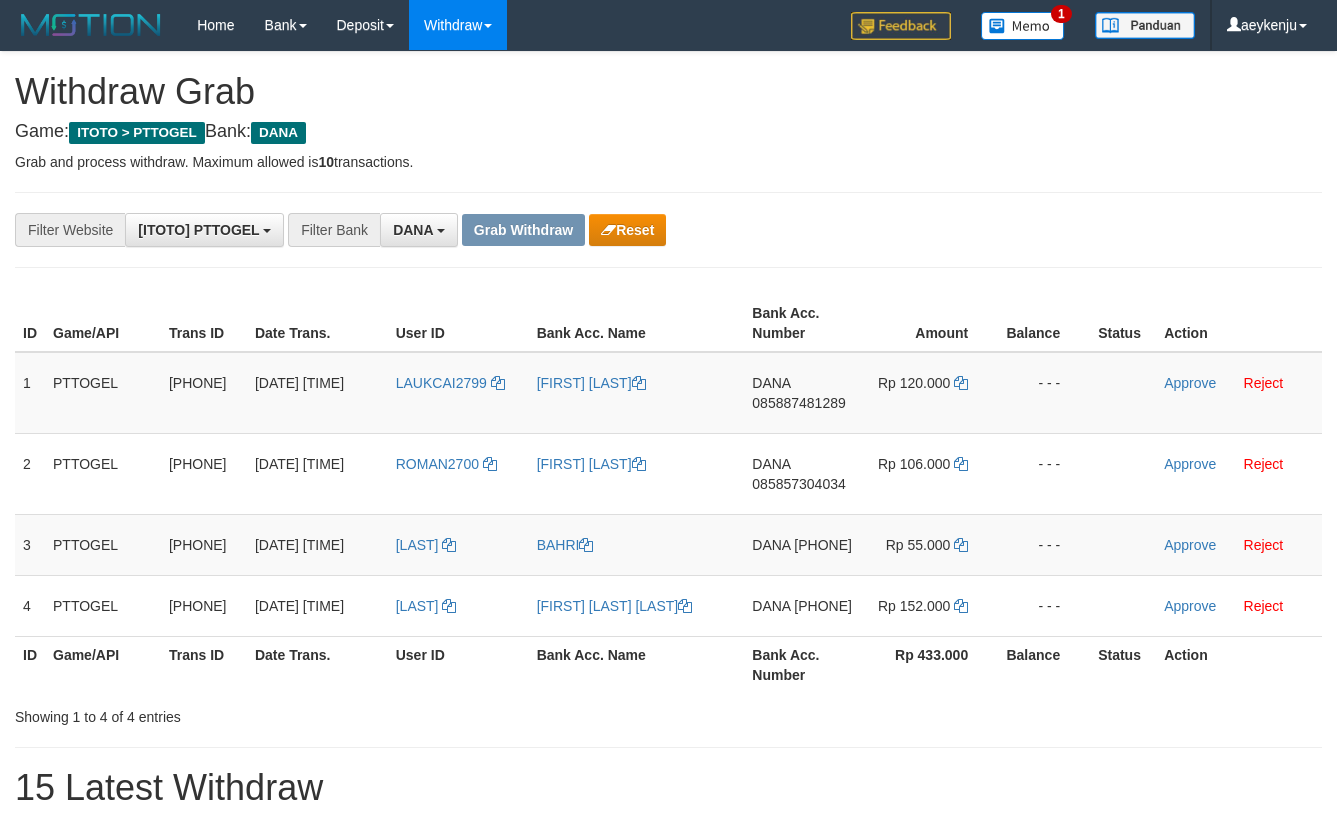 scroll, scrollTop: 220, scrollLeft: 0, axis: vertical 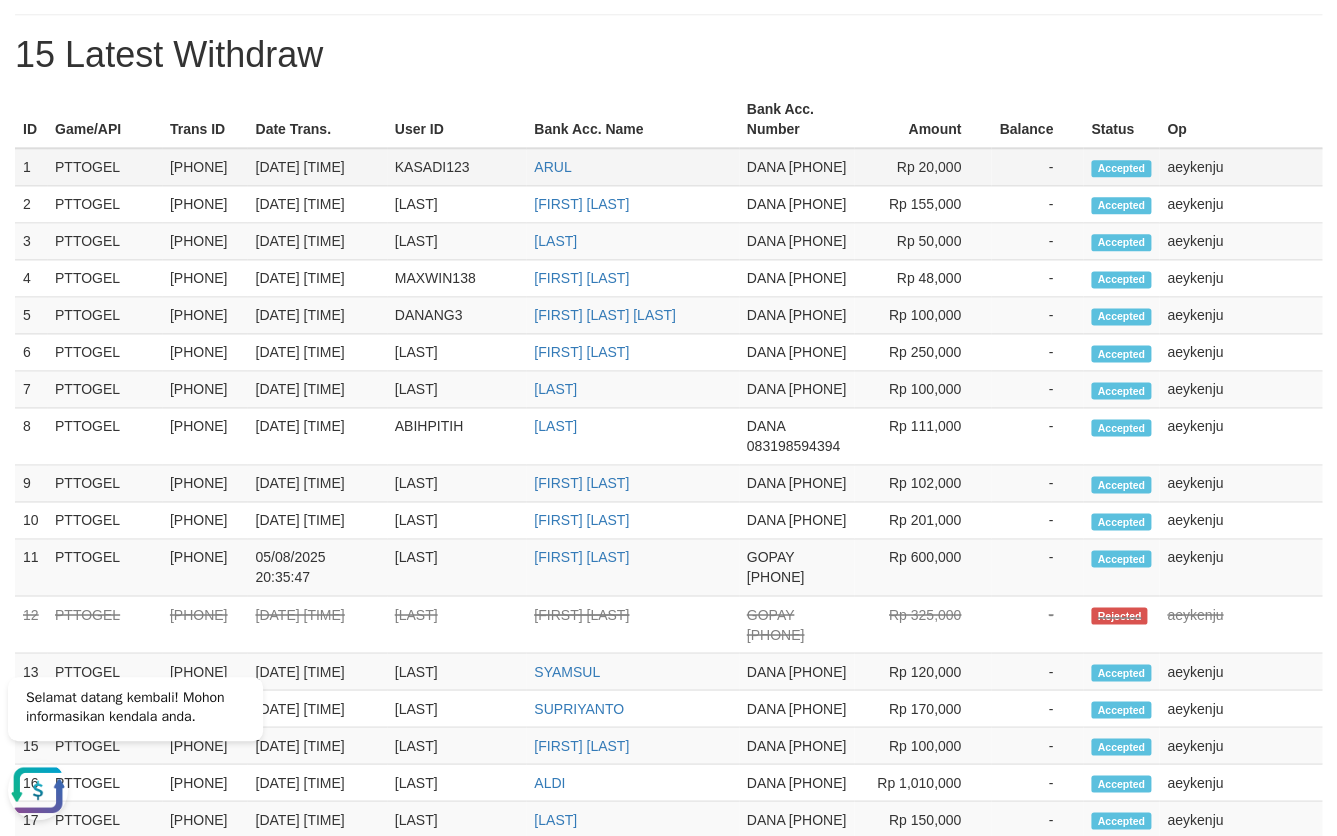 click on "KASADI123" at bounding box center (457, 167) 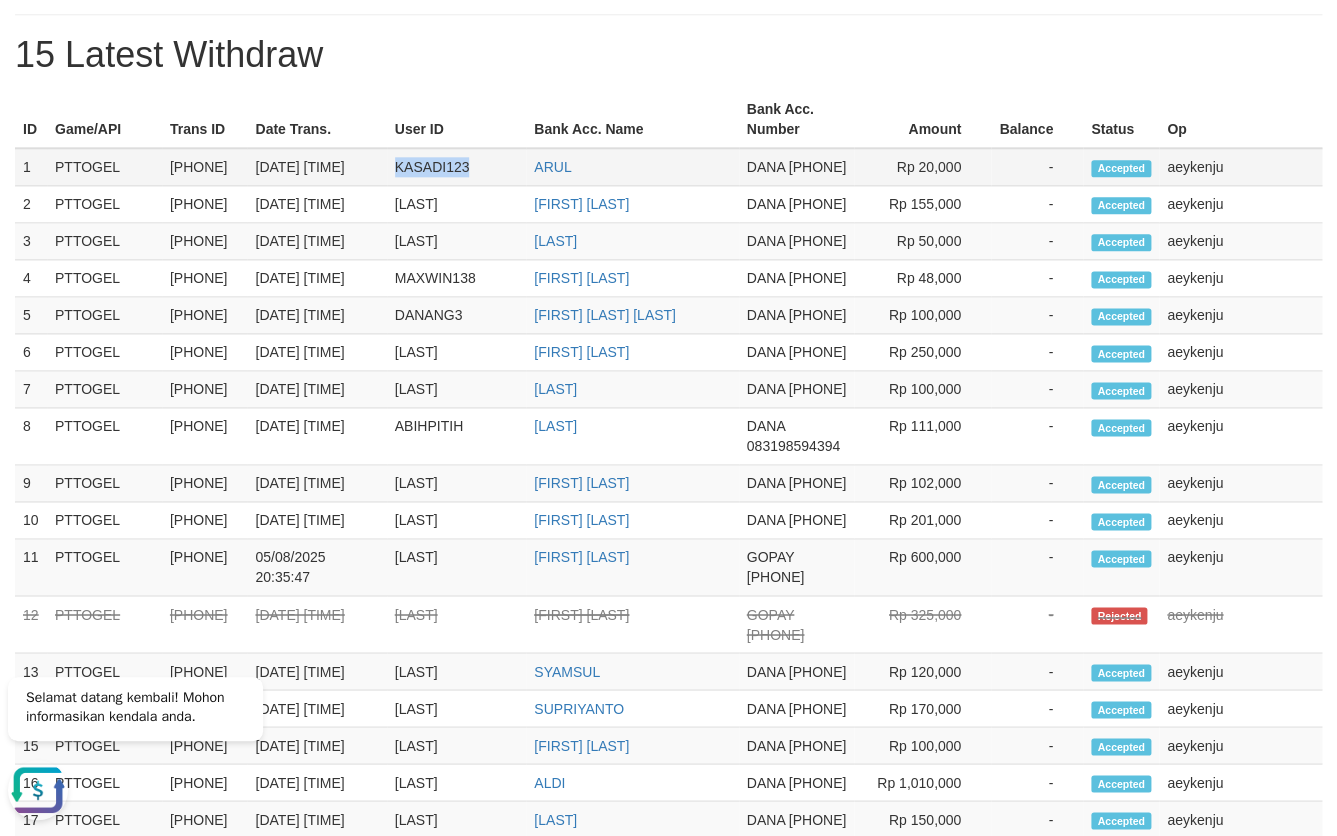 click on "KASADI123" at bounding box center (457, 167) 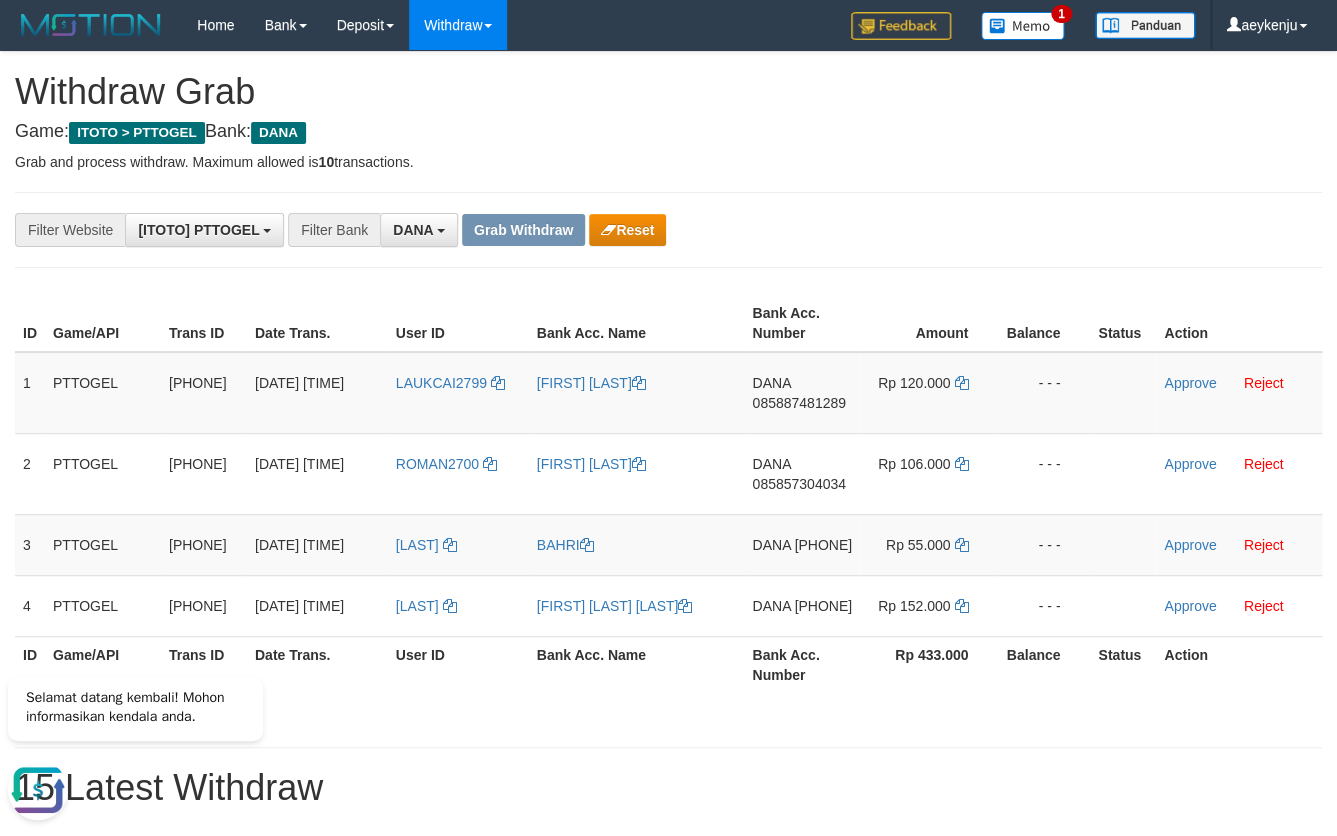 scroll, scrollTop: 0, scrollLeft: 0, axis: both 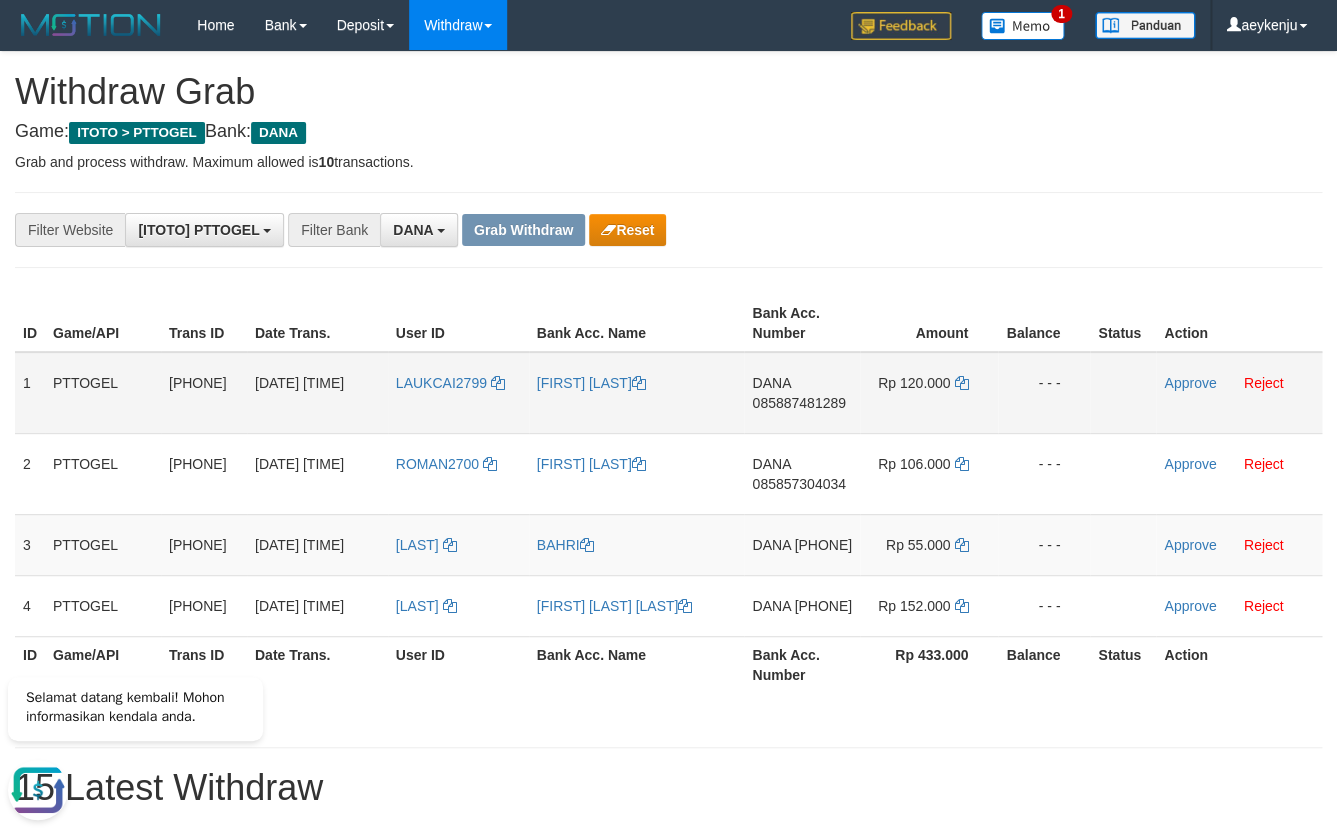 click on "085887481289" at bounding box center (798, 403) 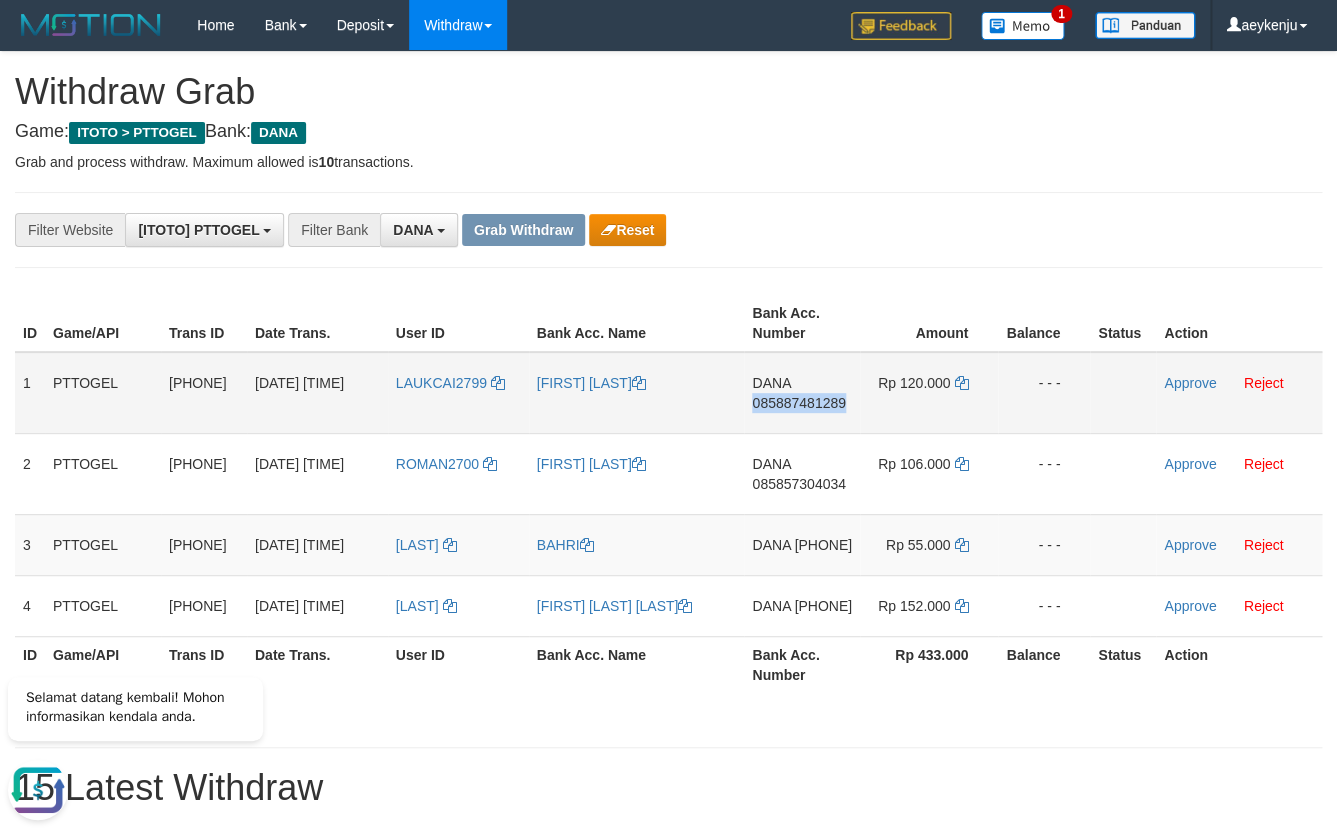 click on "085887481289" at bounding box center (798, 403) 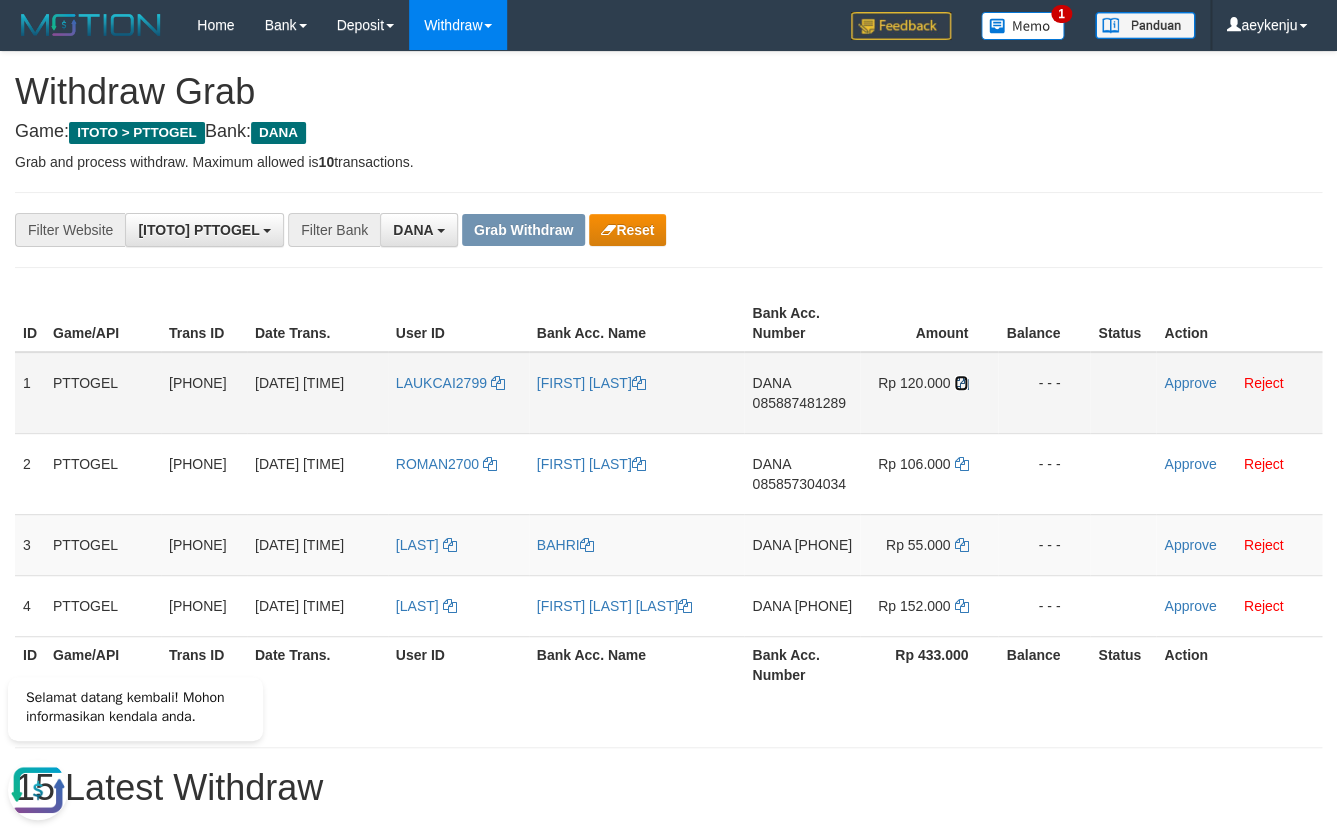 click at bounding box center (961, 383) 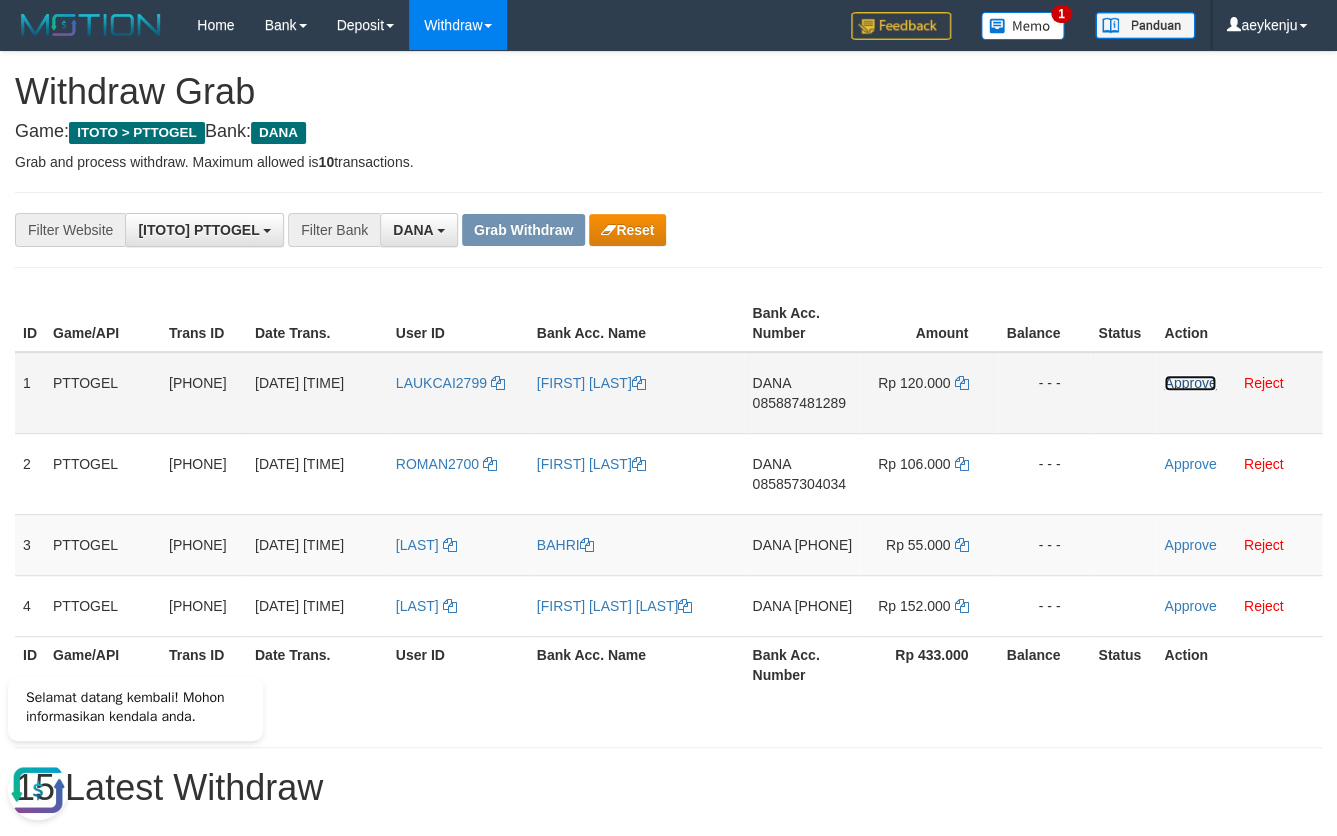 click on "Approve" at bounding box center [1190, 383] 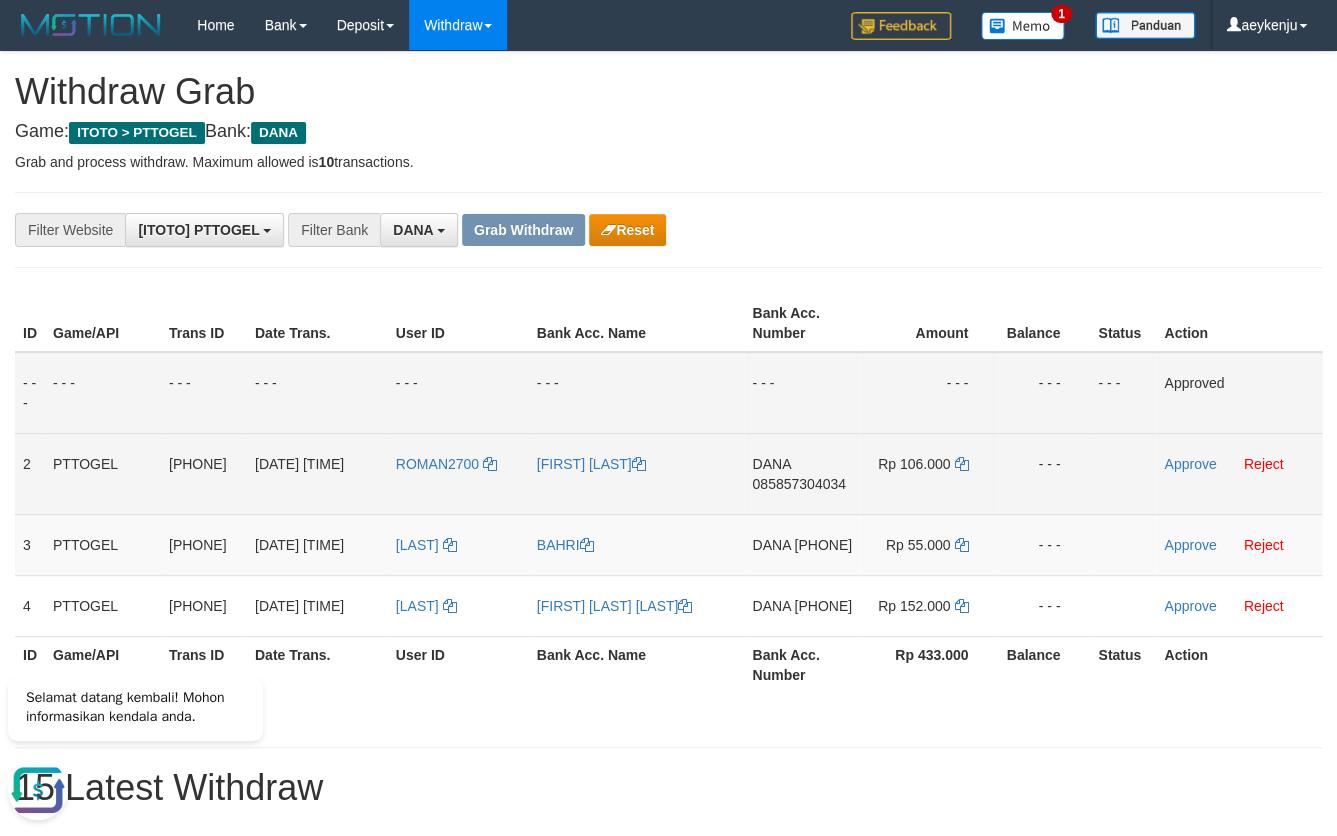 click on "085857304034" at bounding box center [798, 484] 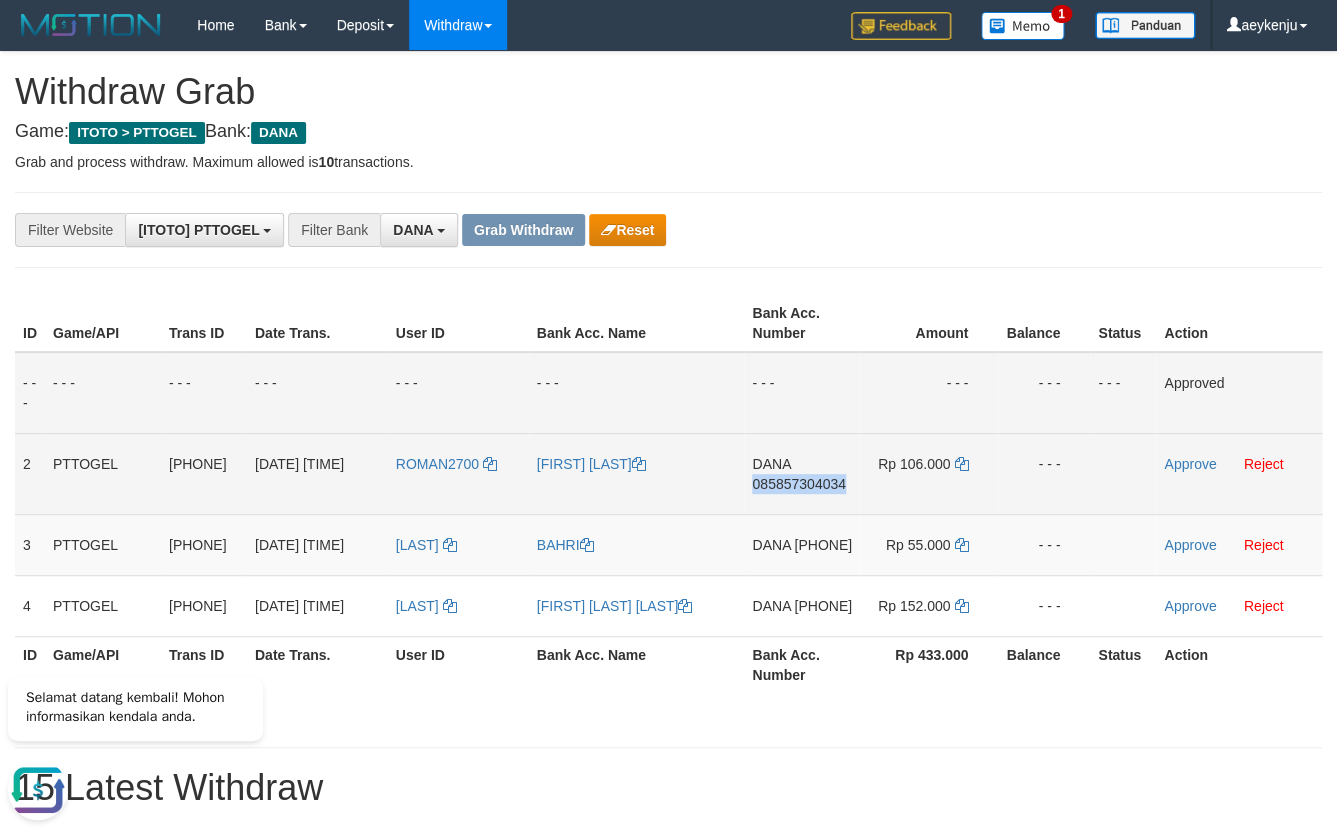 click on "085857304034" at bounding box center (798, 484) 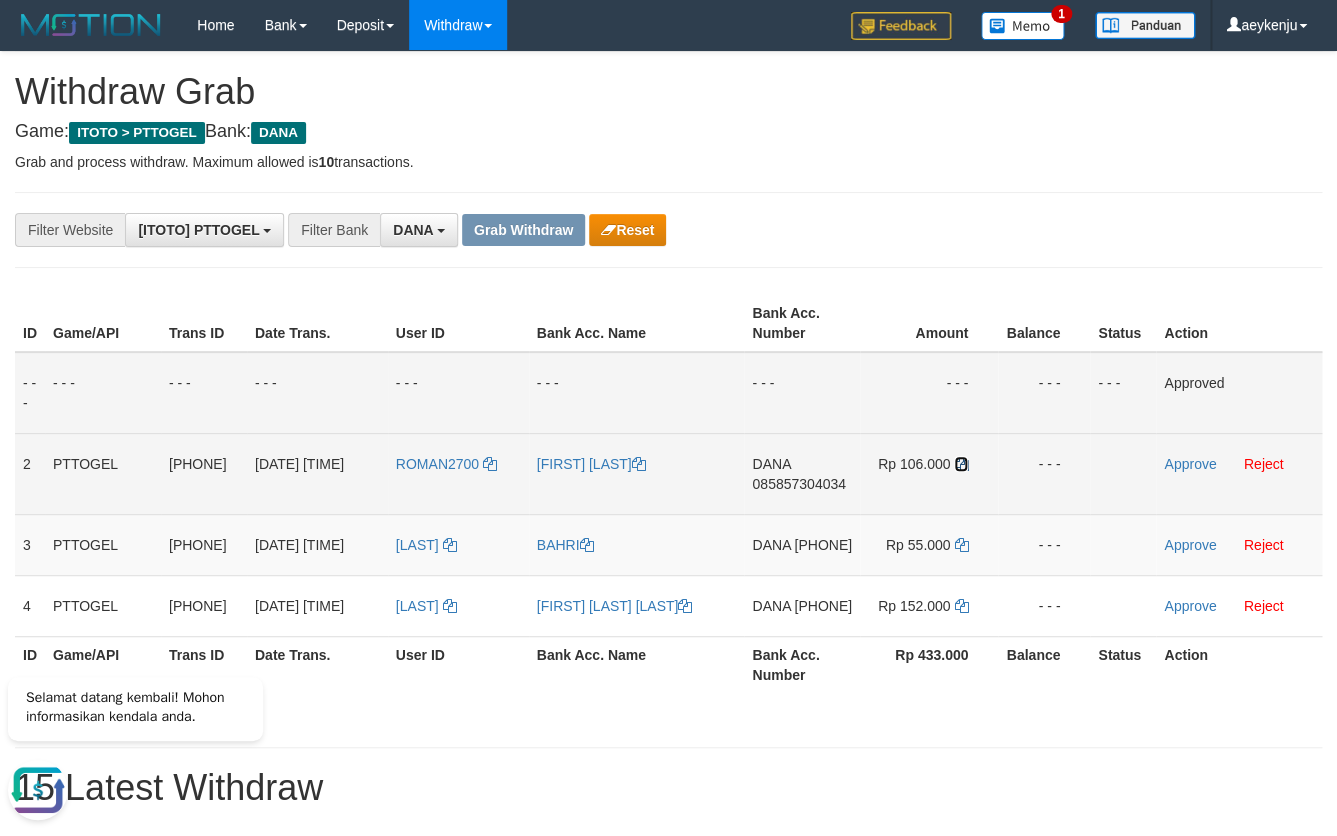 click at bounding box center [961, 464] 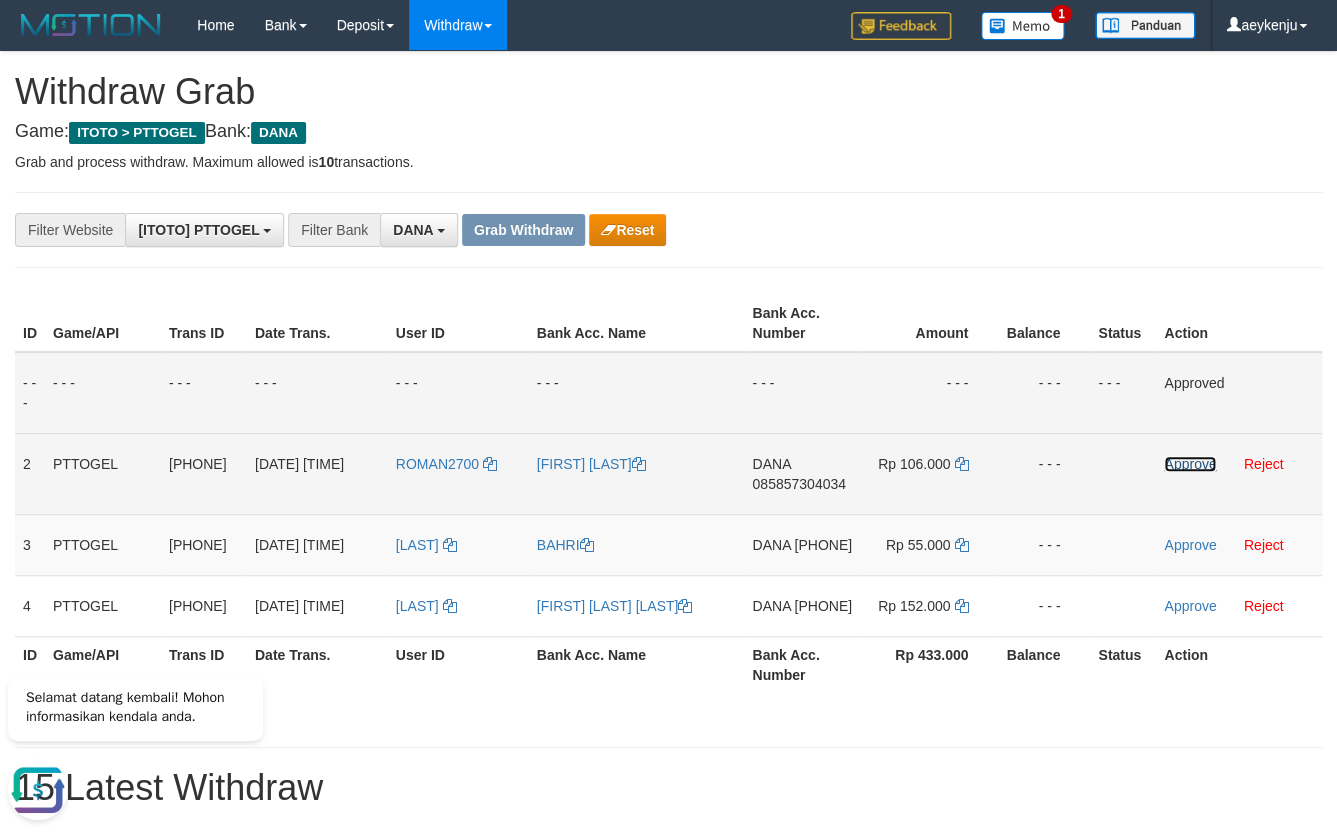 click on "Approve" at bounding box center [1190, 464] 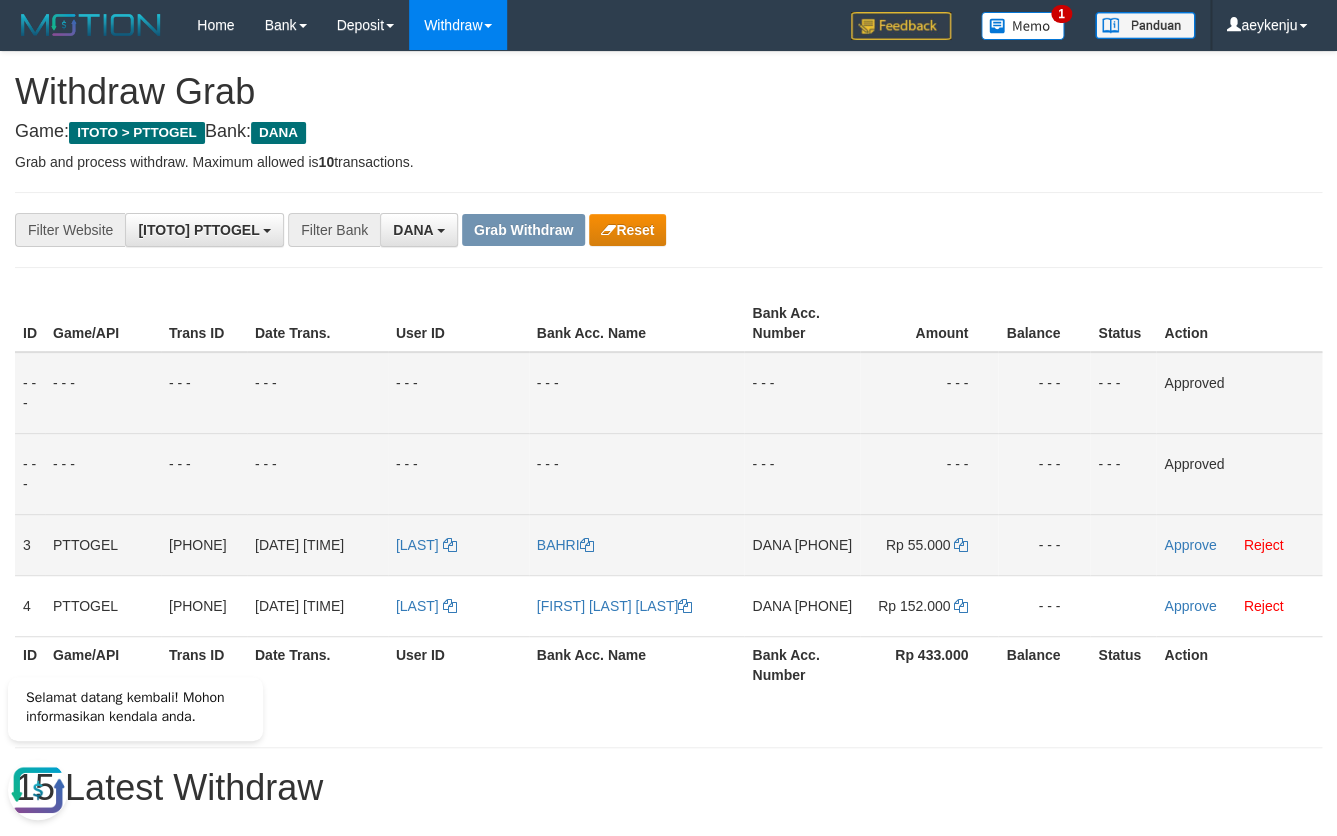 click on "081236523113" at bounding box center (823, 545) 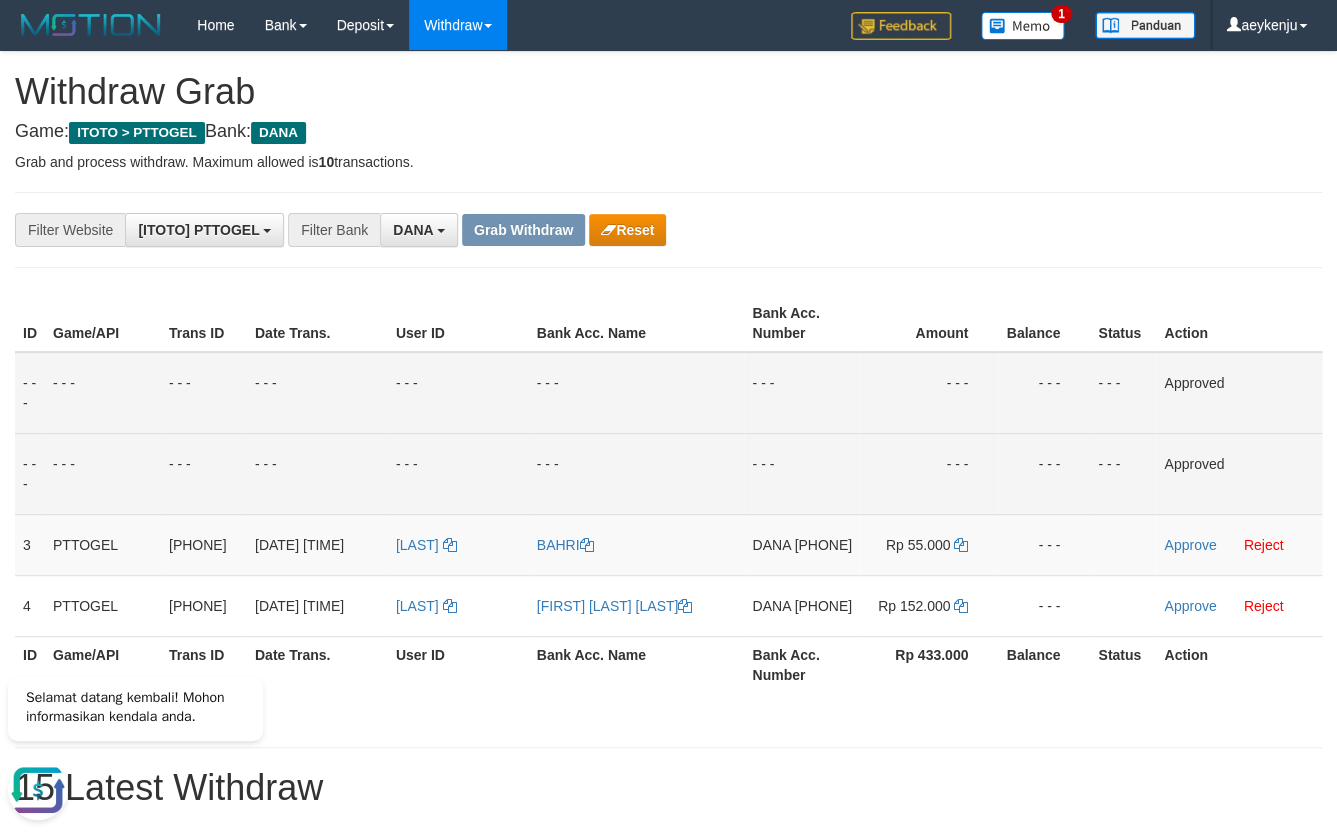 click on "- - -" at bounding box center (1044, 473) 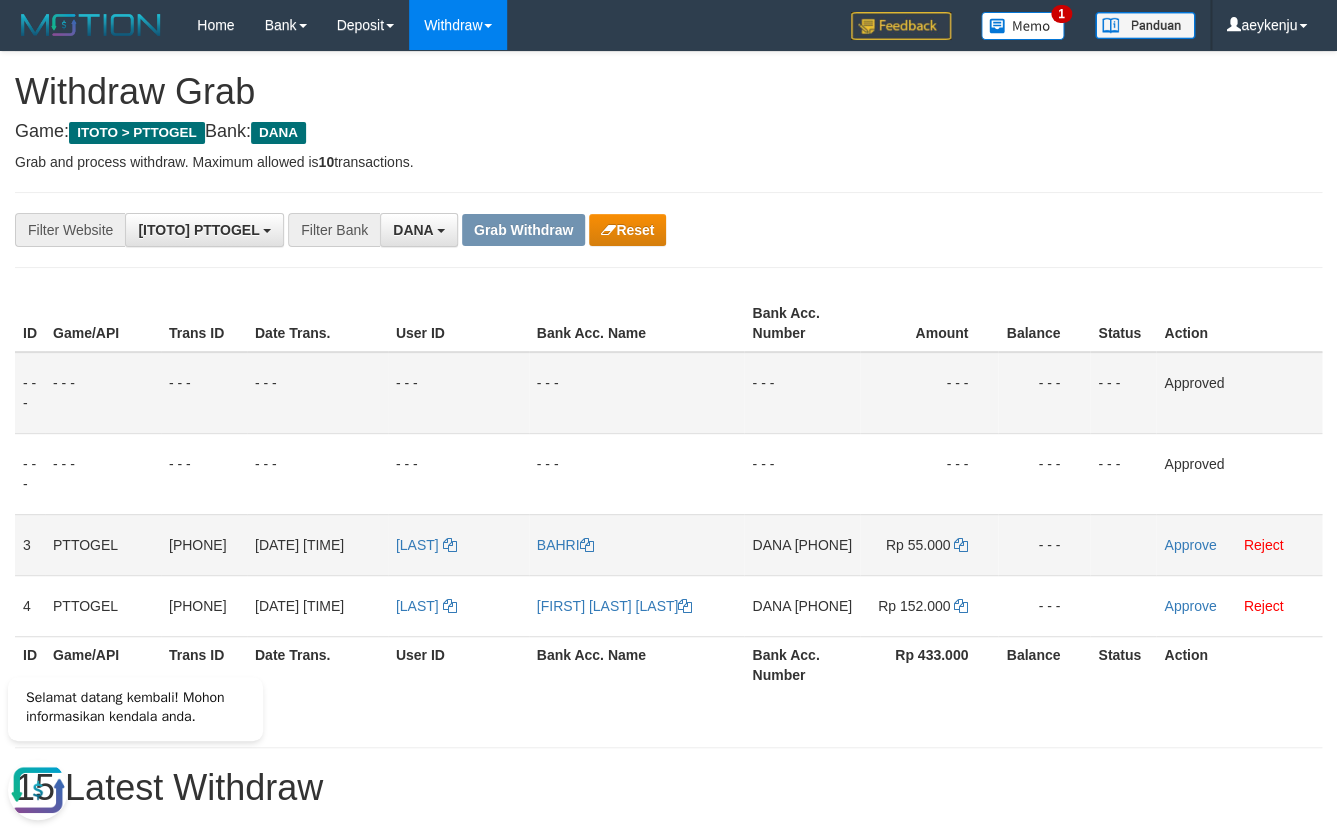 click on "081236523113" at bounding box center (823, 545) 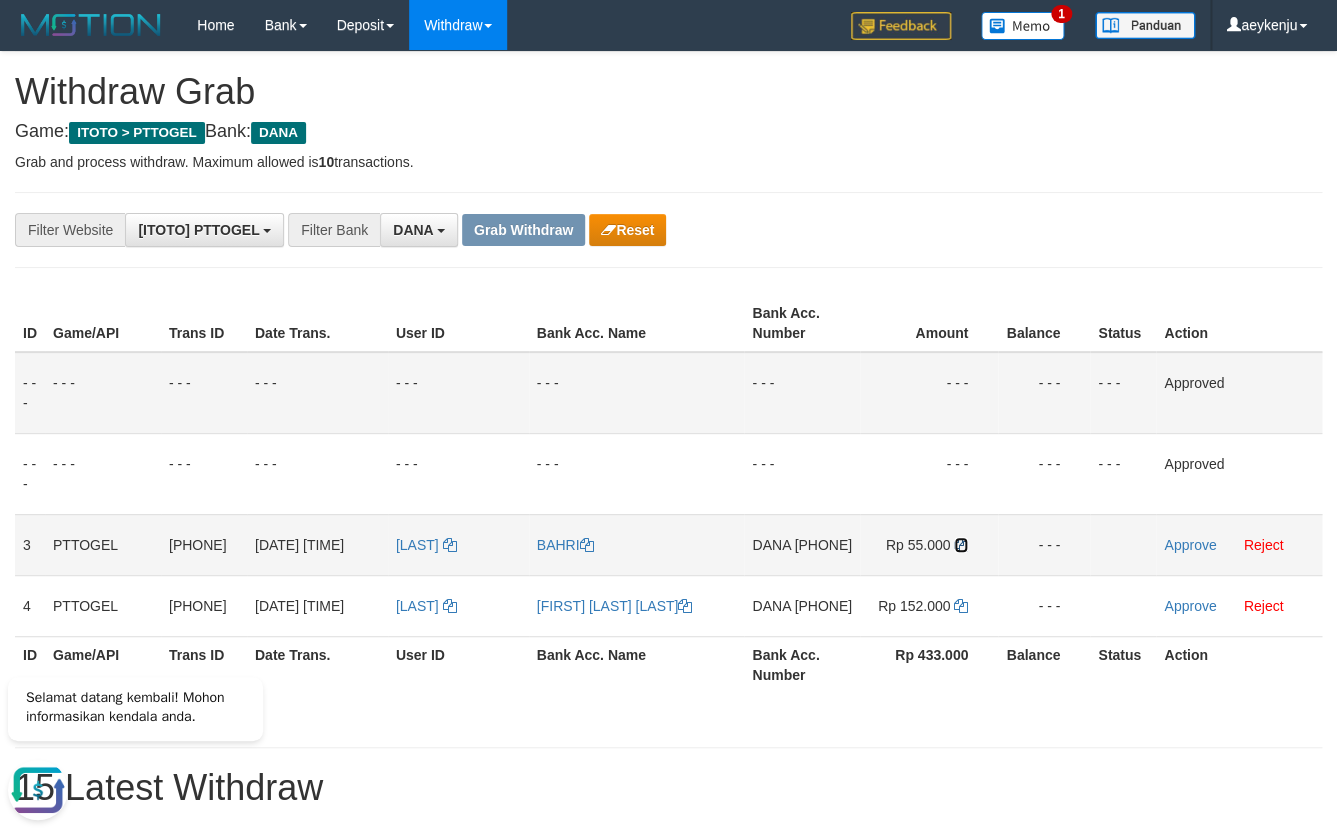 click at bounding box center (961, 545) 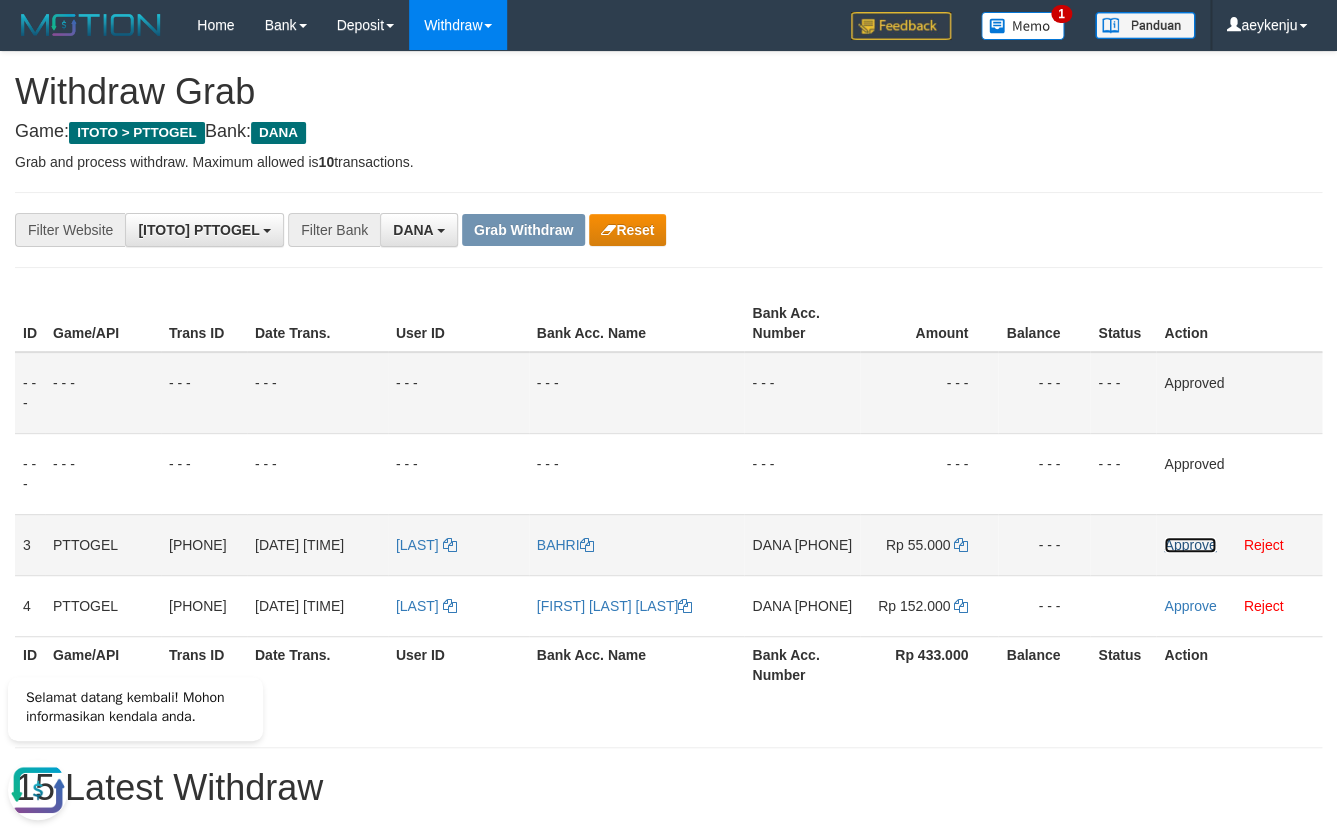 click on "Approve" at bounding box center (1190, 545) 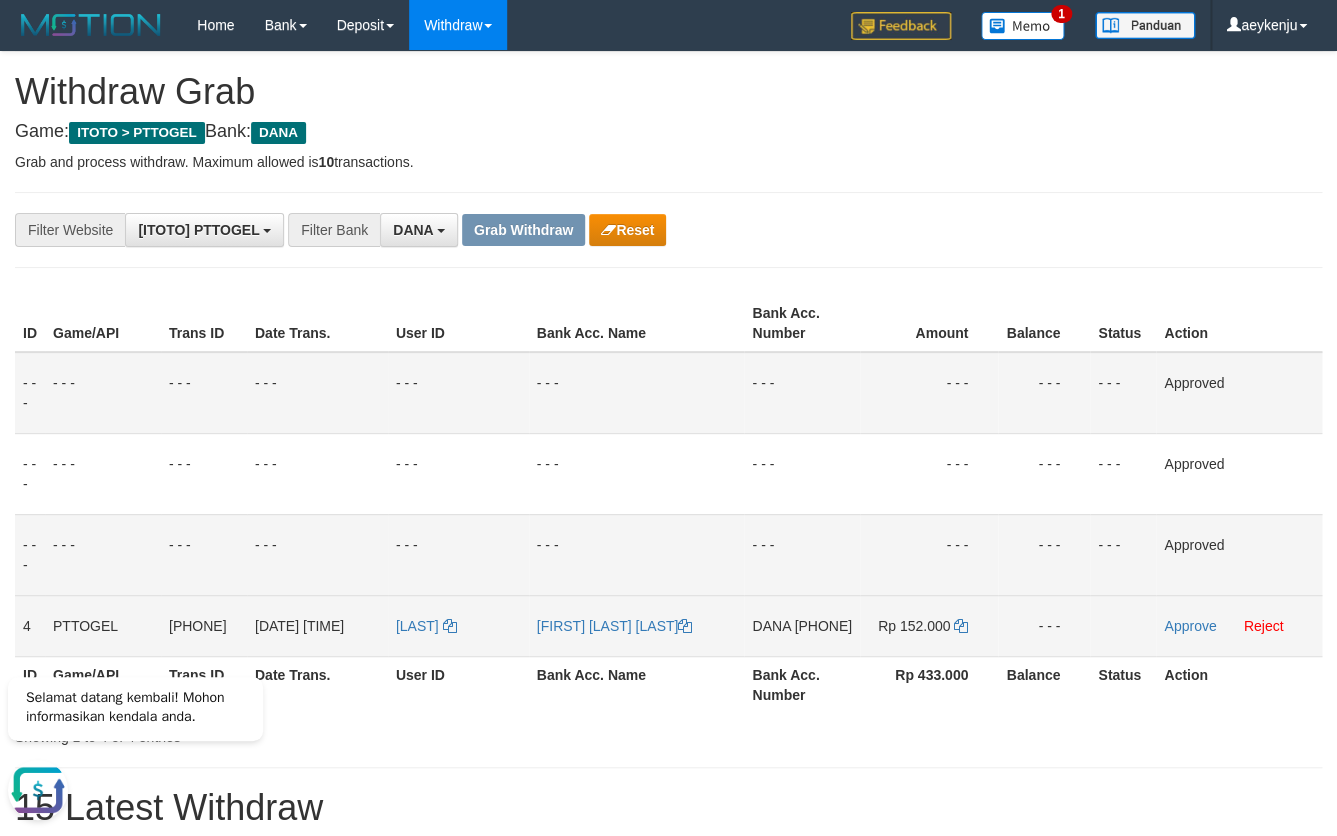 click on "085253003637" at bounding box center (823, 626) 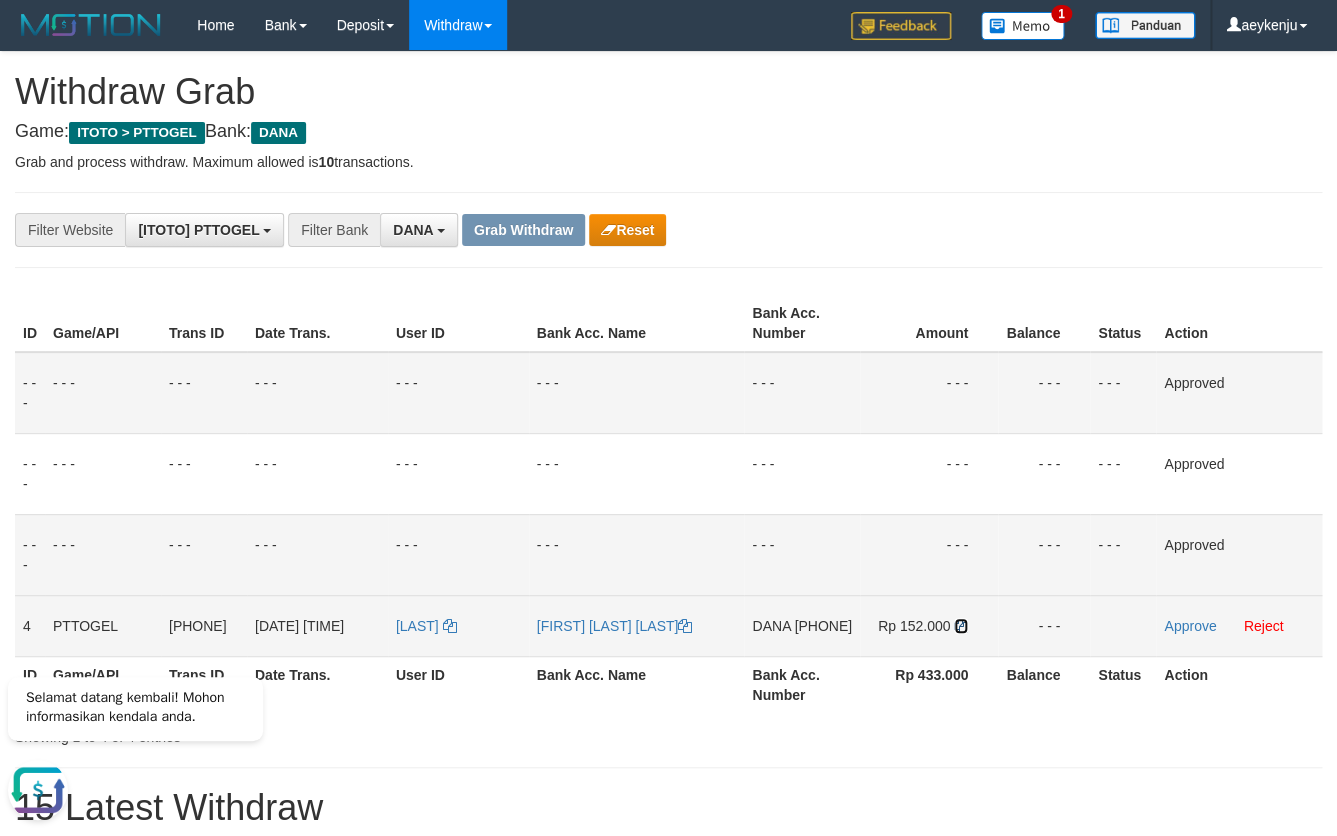 click at bounding box center [961, 626] 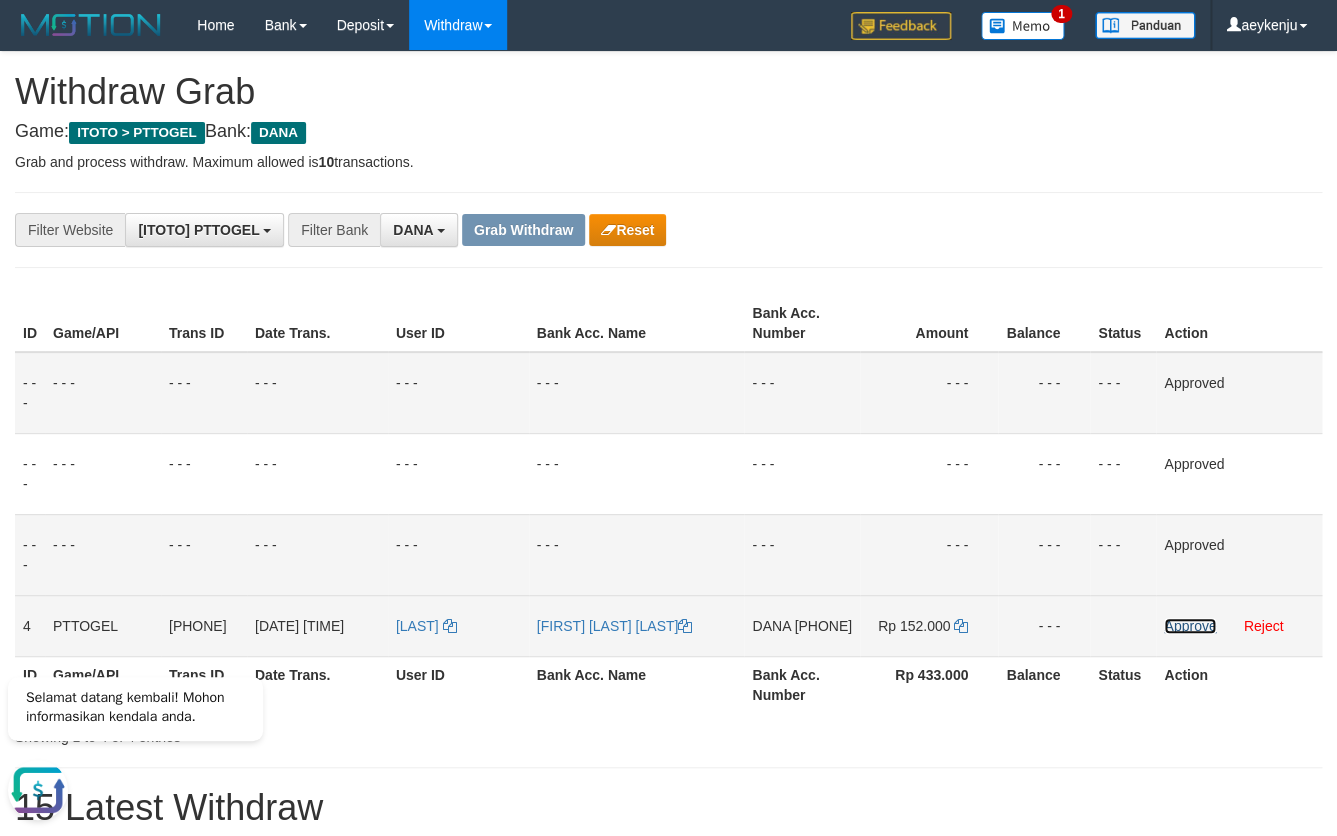 click on "Approve" at bounding box center [1190, 626] 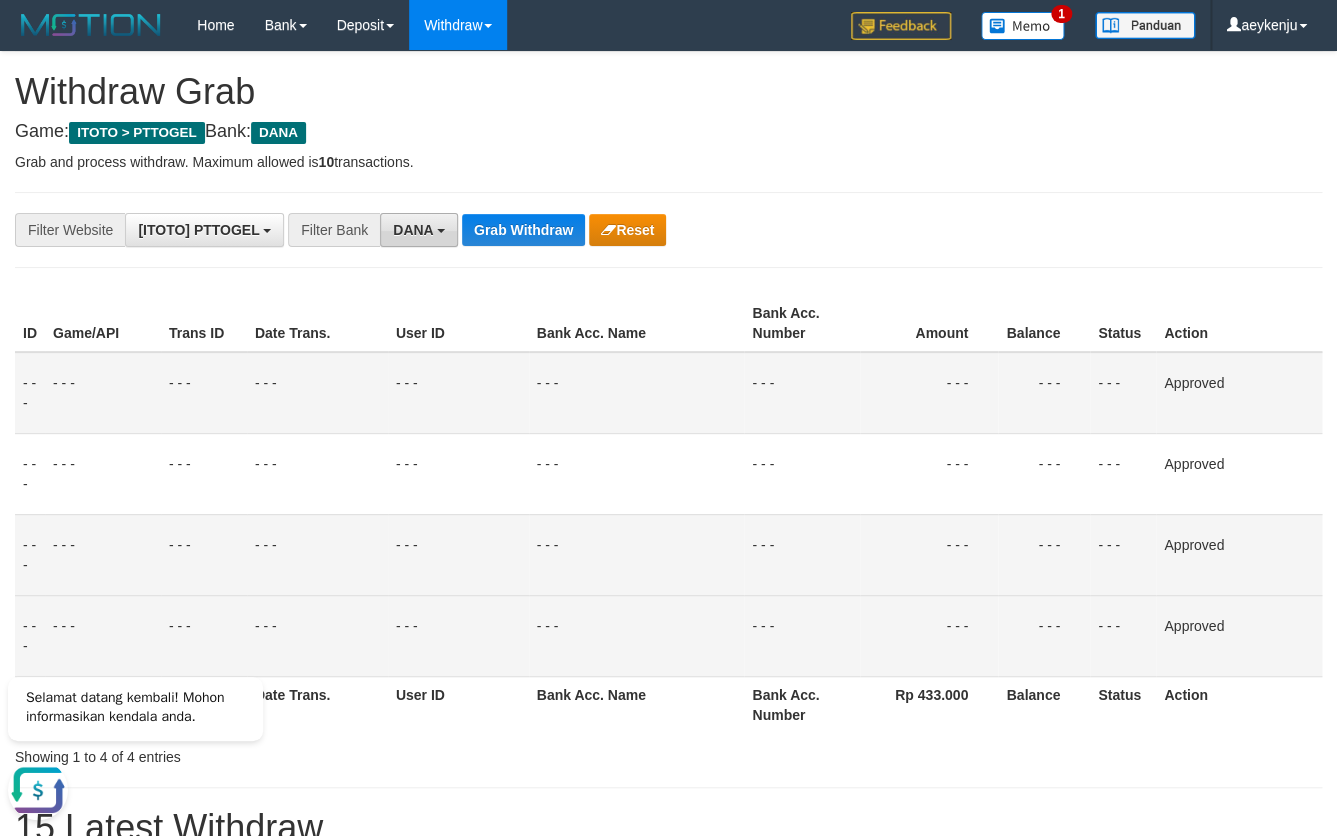 click on "DANA" at bounding box center (413, 230) 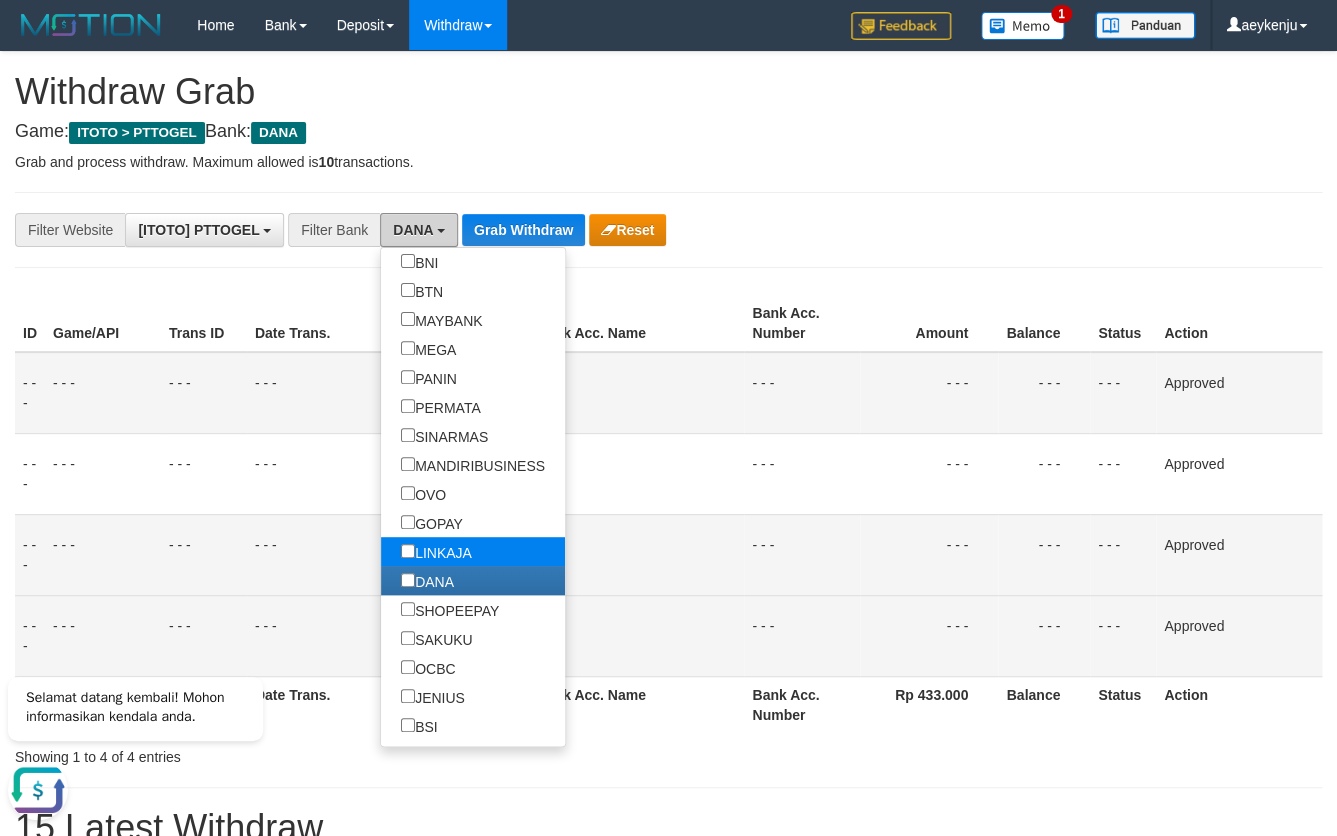 scroll, scrollTop: 0, scrollLeft: 0, axis: both 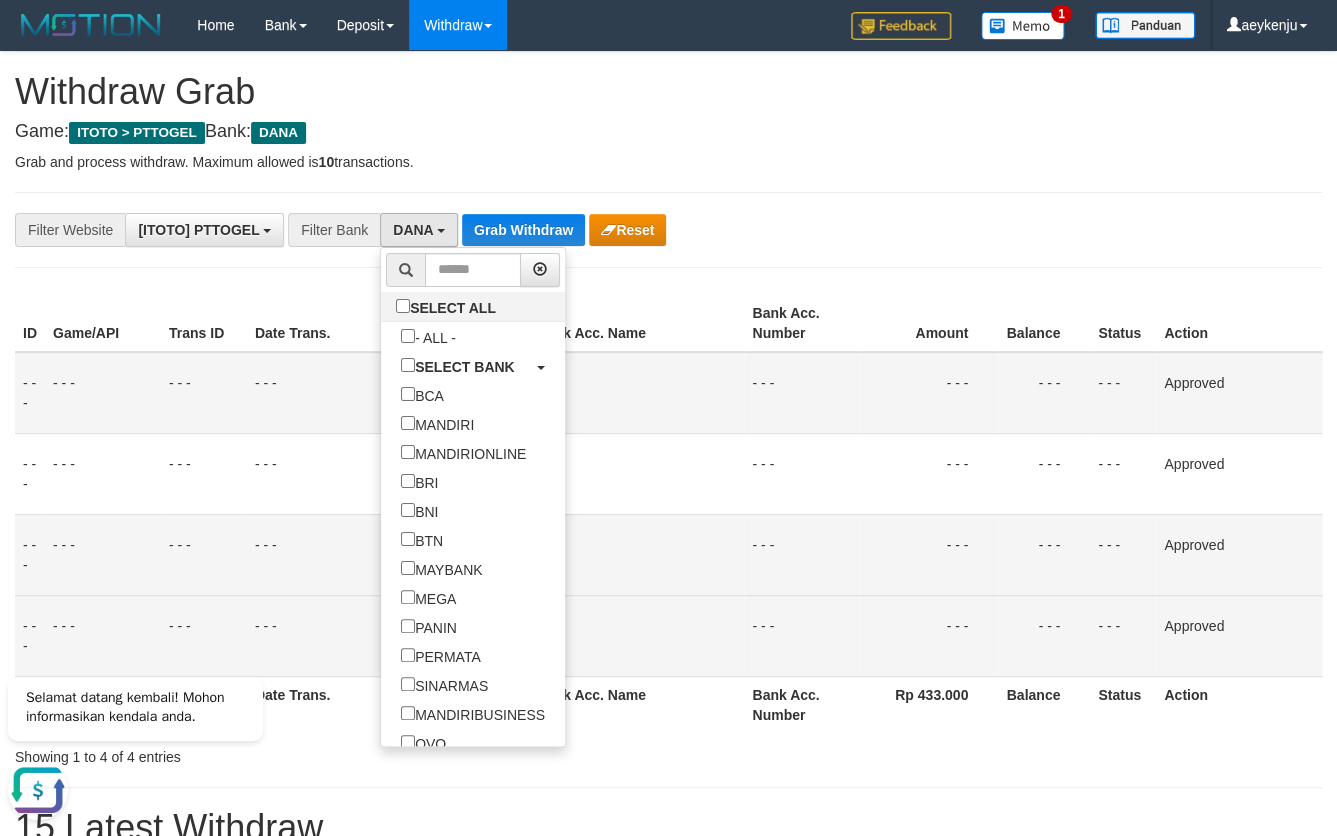 click on "**********" at bounding box center [668, 1034] 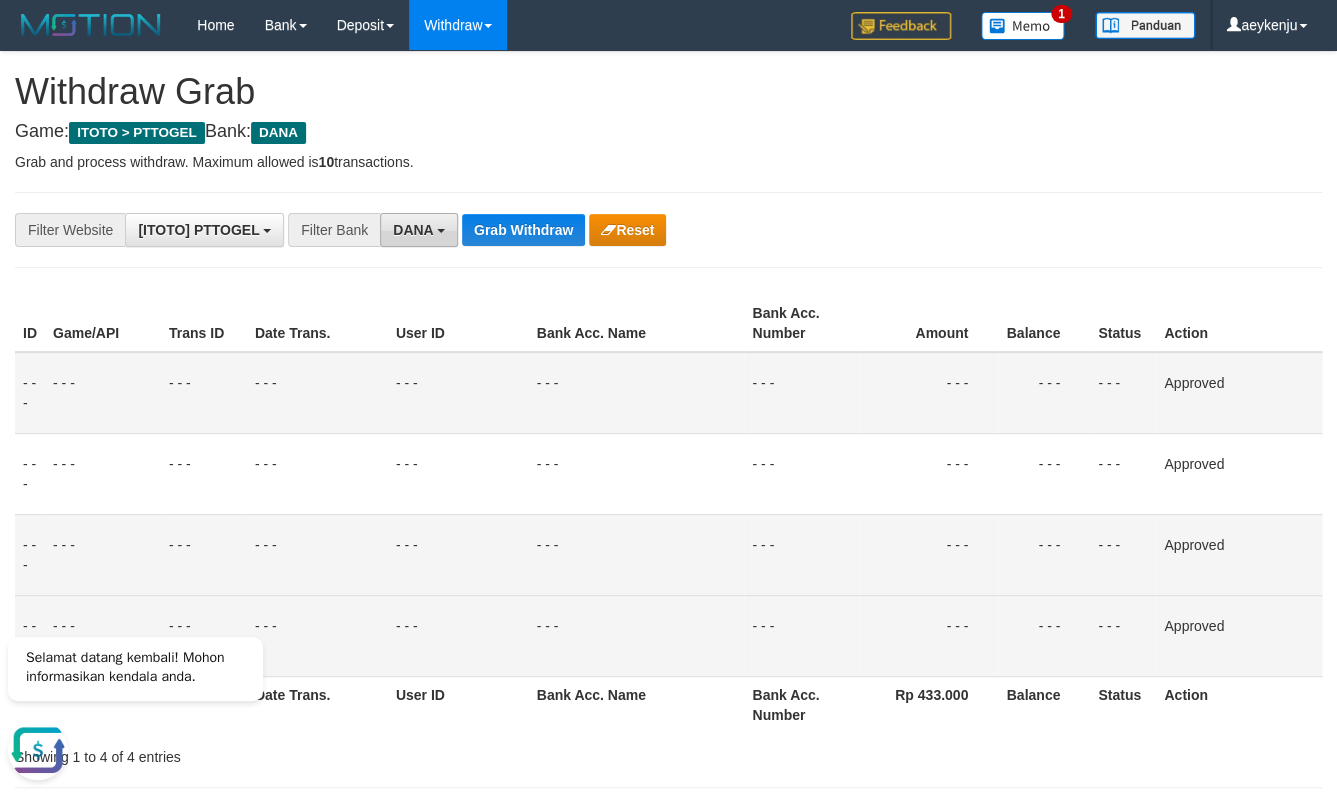 click on "**********" at bounding box center (668, 1034) 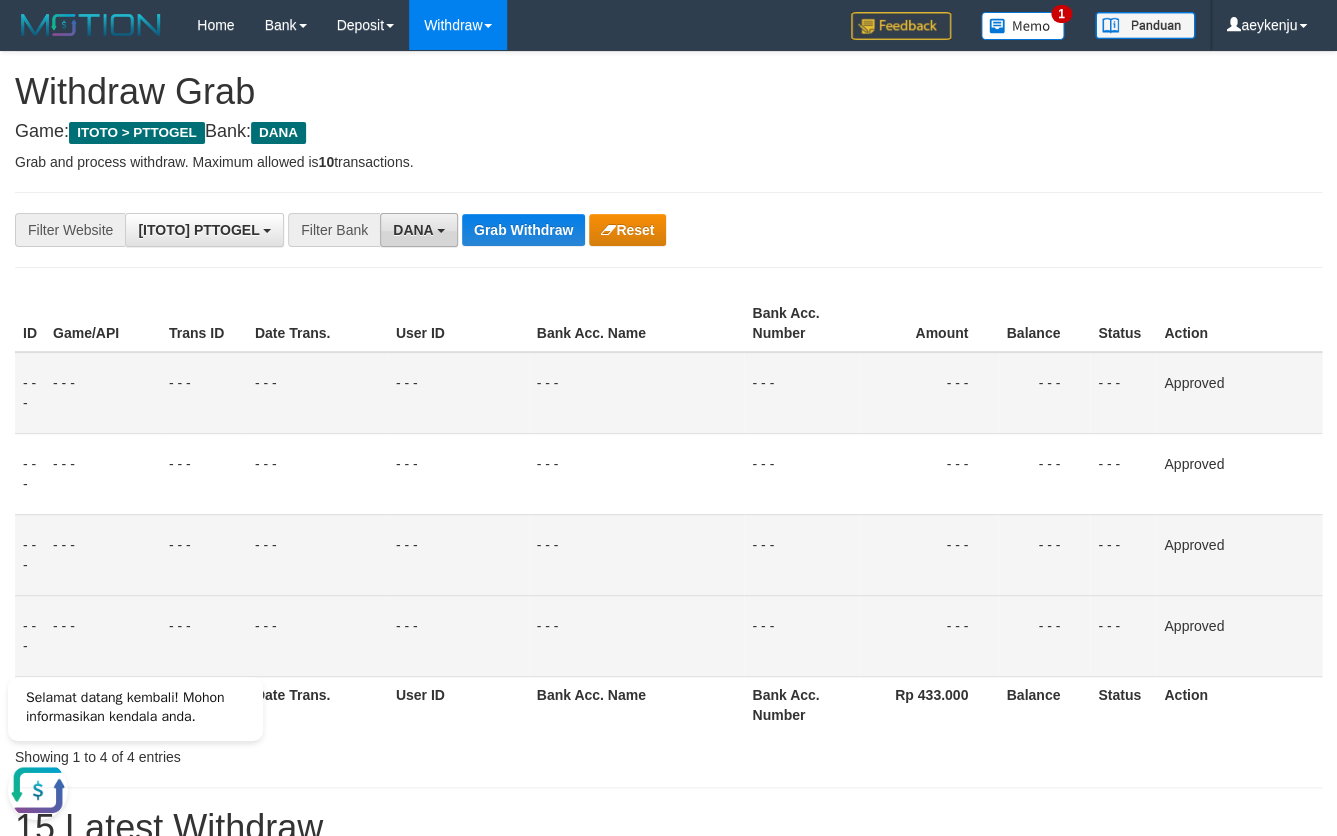 click on "DANA" at bounding box center [419, 230] 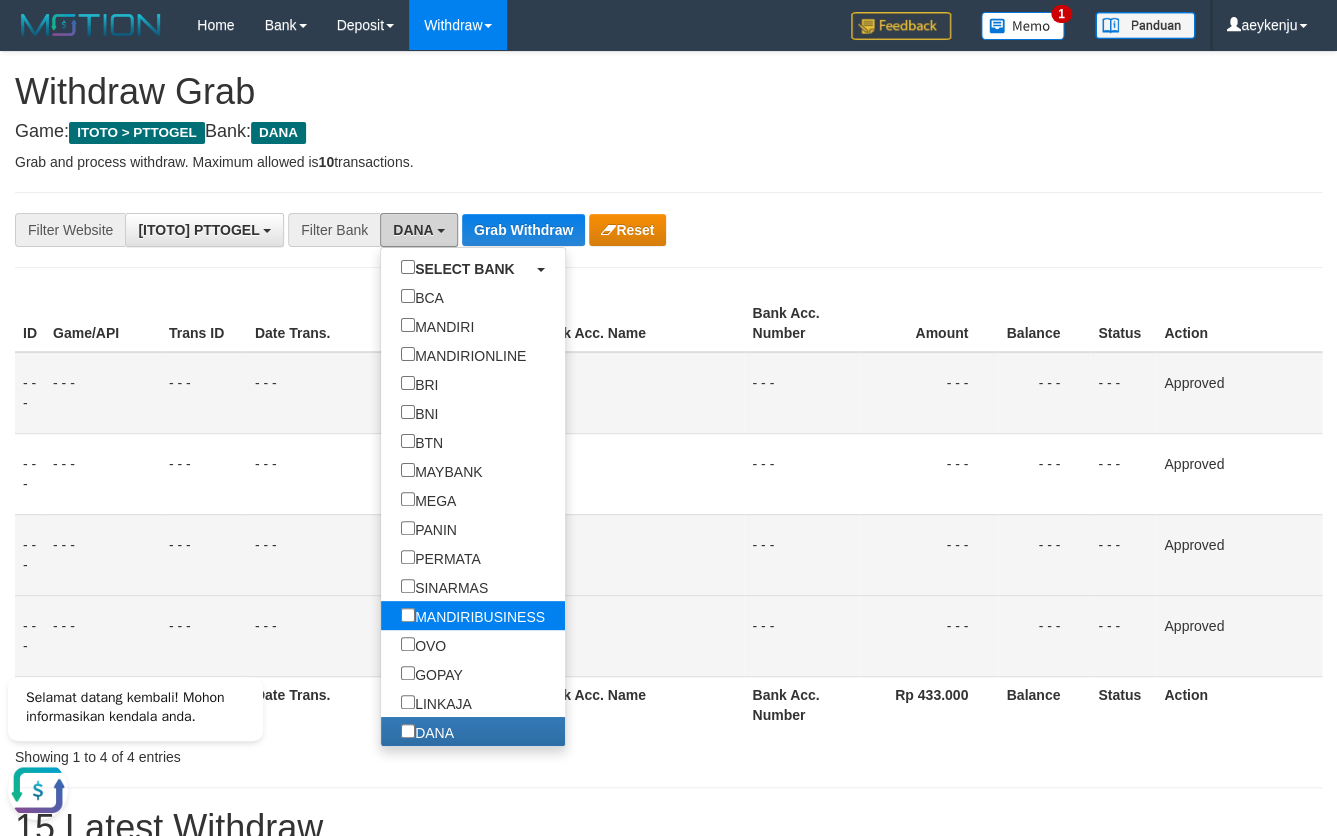 scroll, scrollTop: 124, scrollLeft: 0, axis: vertical 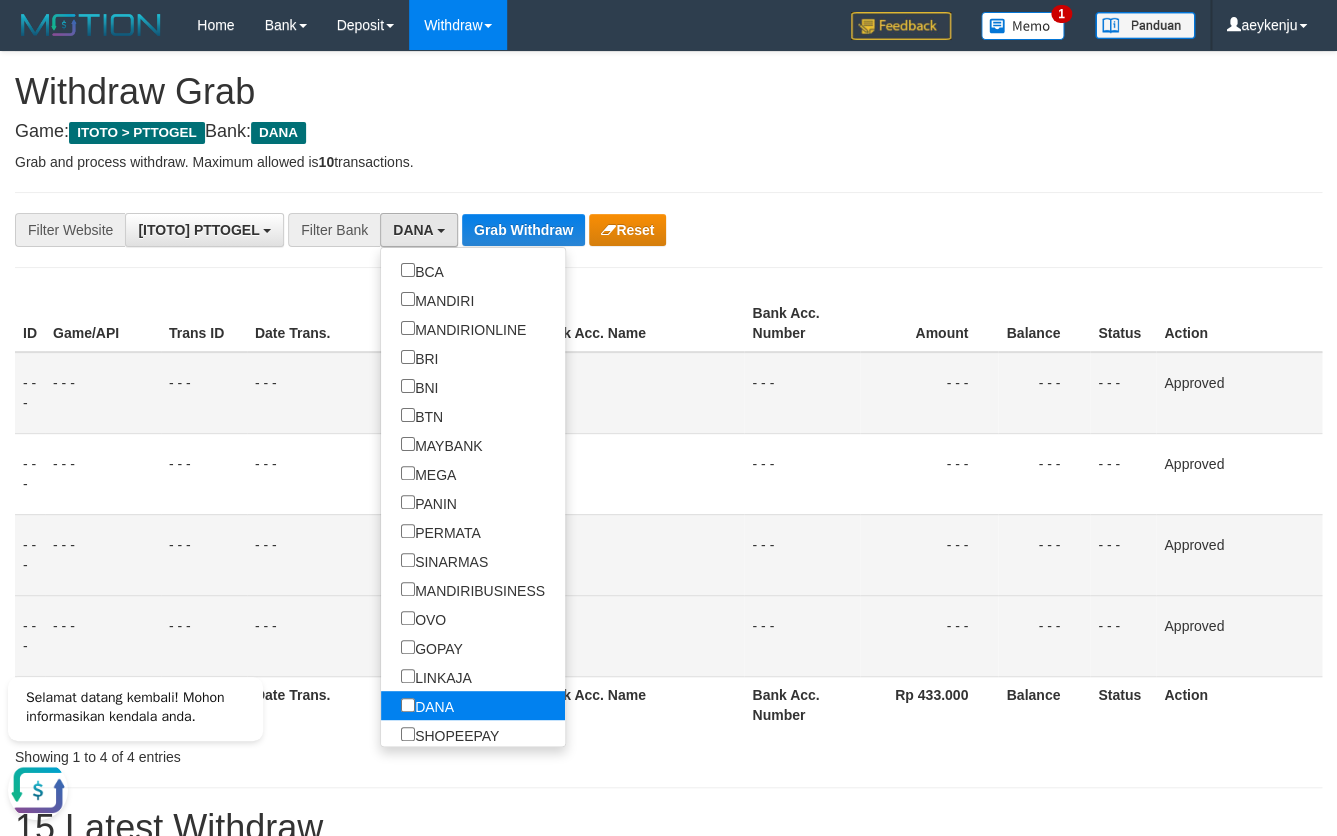 click on "DANA" at bounding box center (427, 705) 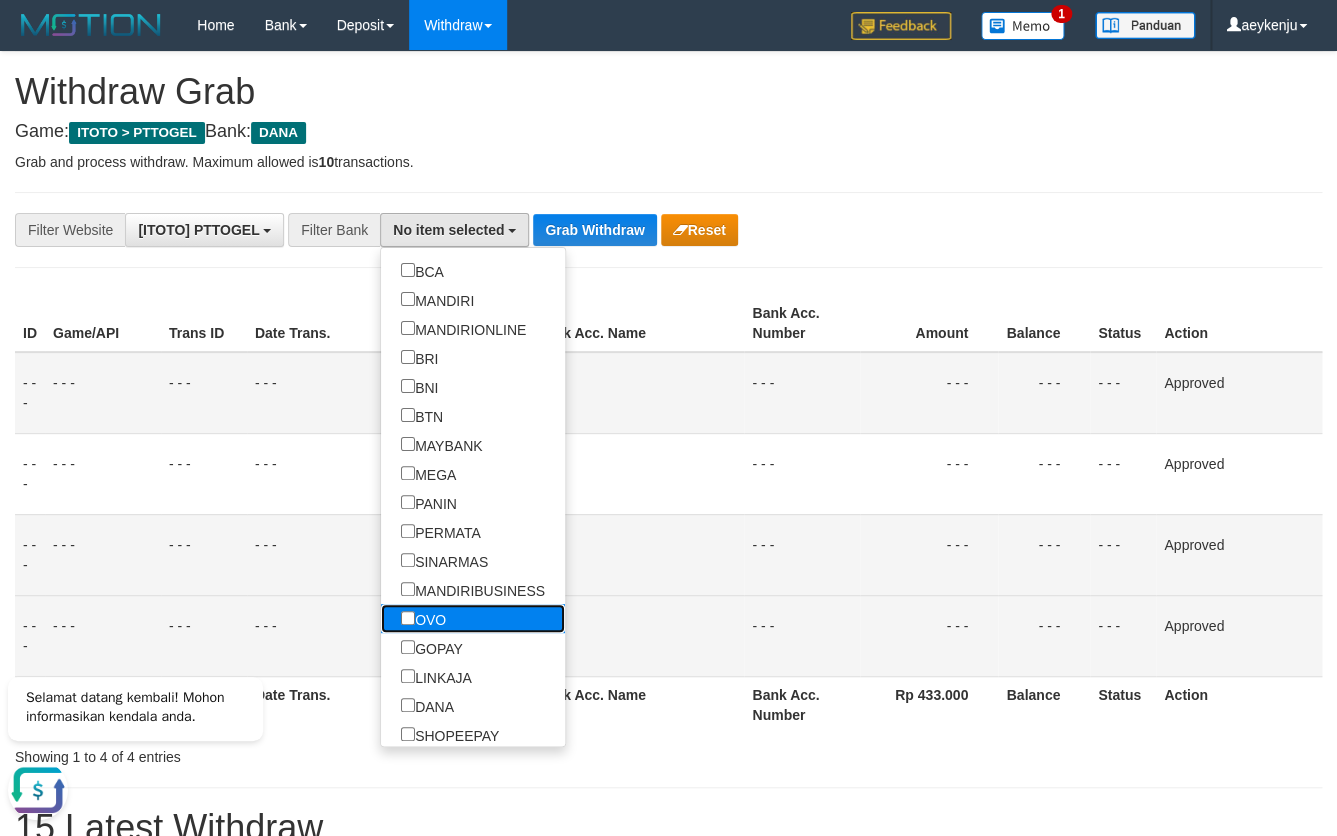 click on "OVO" at bounding box center (423, 618) 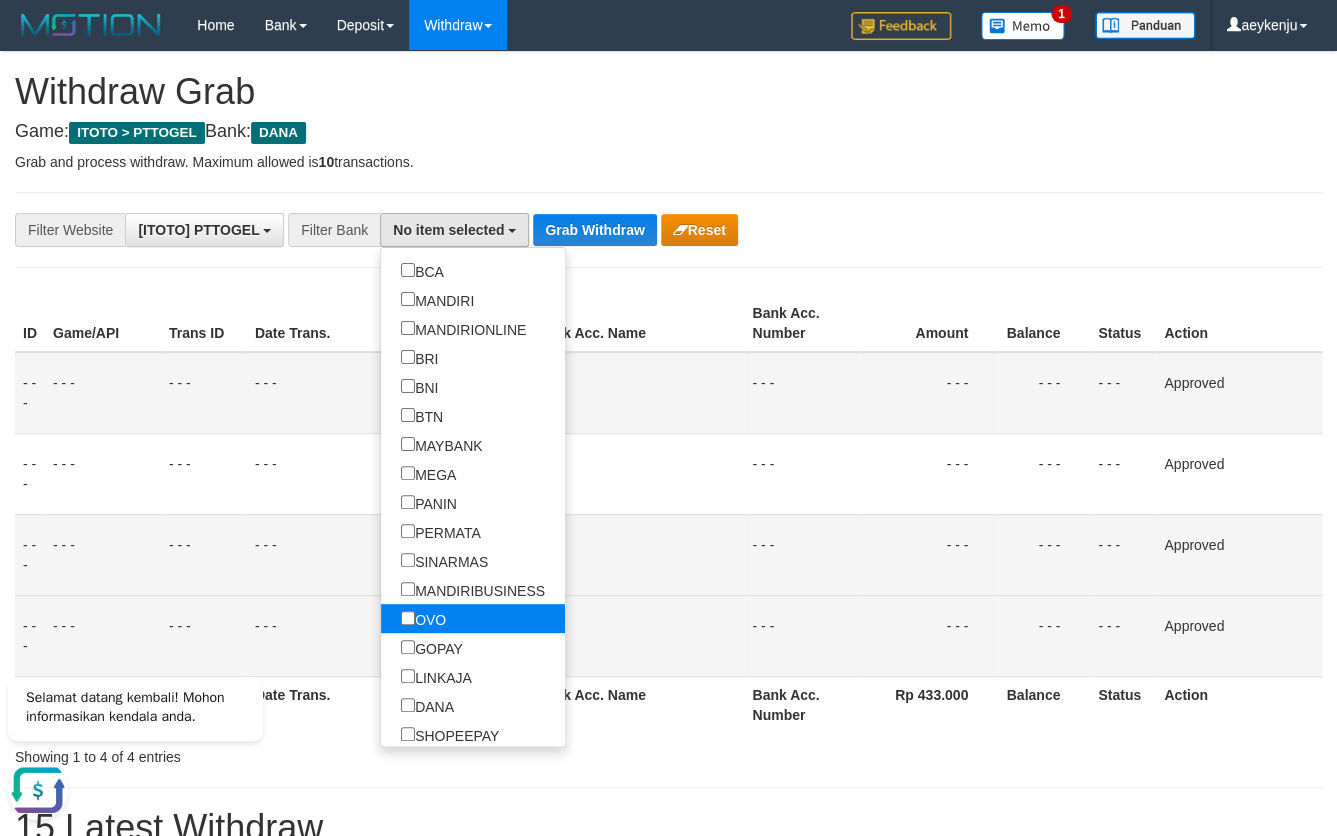 select on "***" 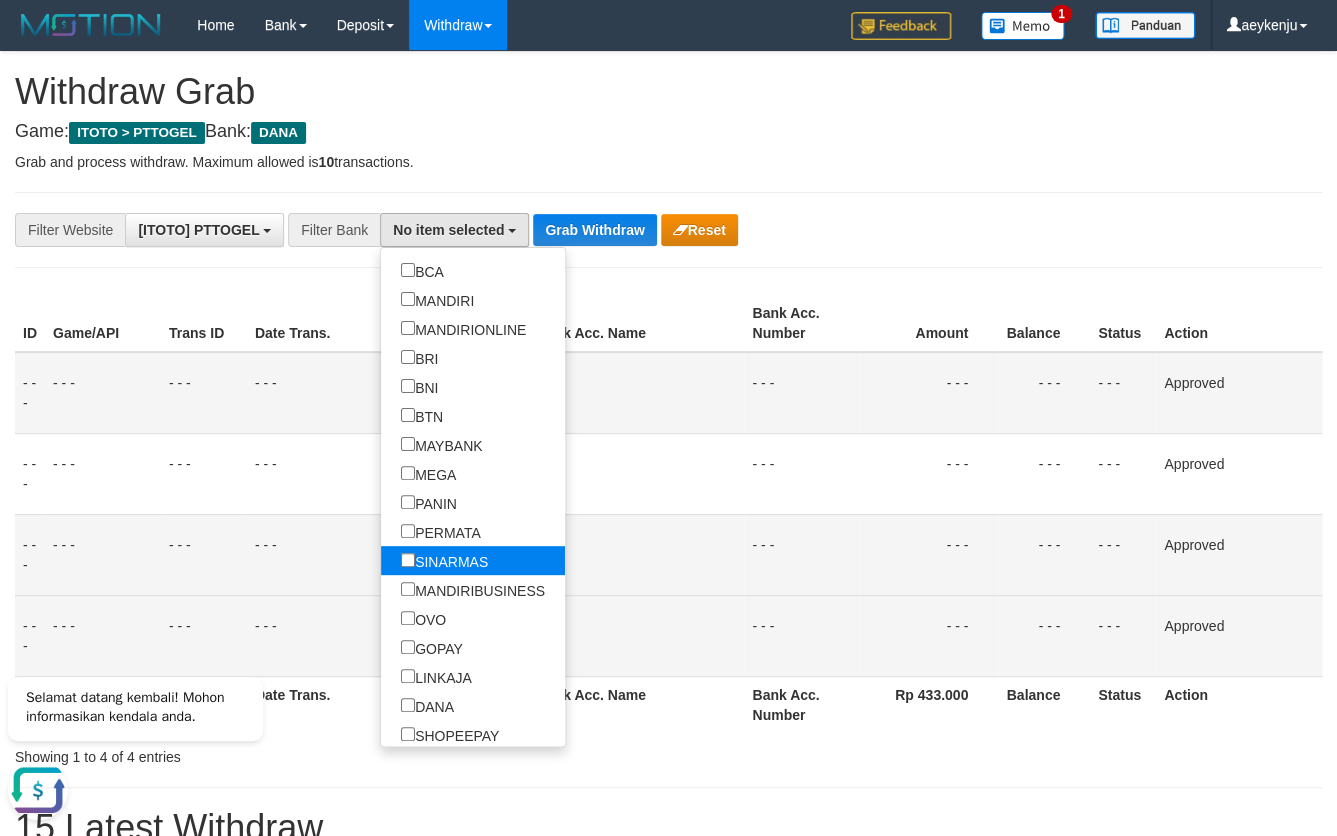 scroll, scrollTop: 302, scrollLeft: 0, axis: vertical 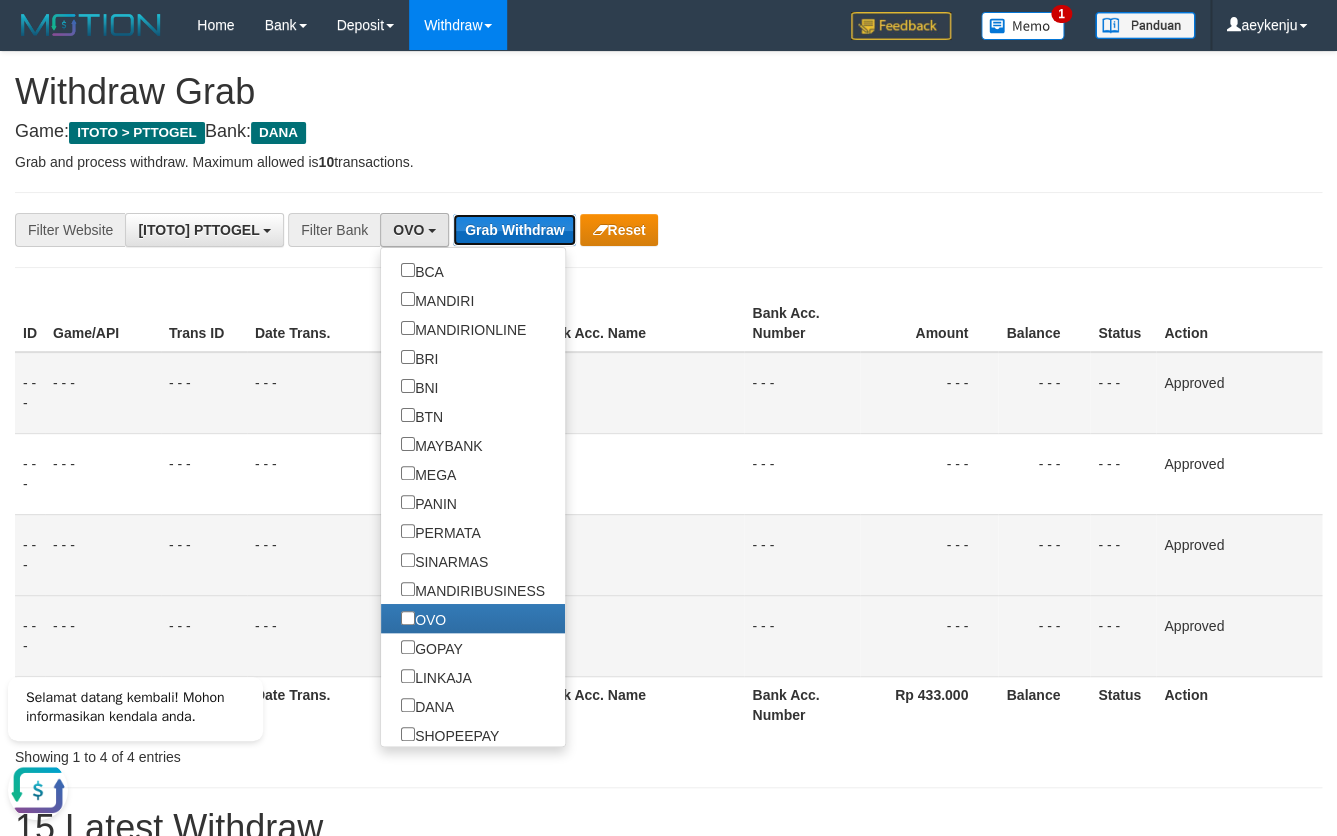 click on "Grab Withdraw" at bounding box center [514, 230] 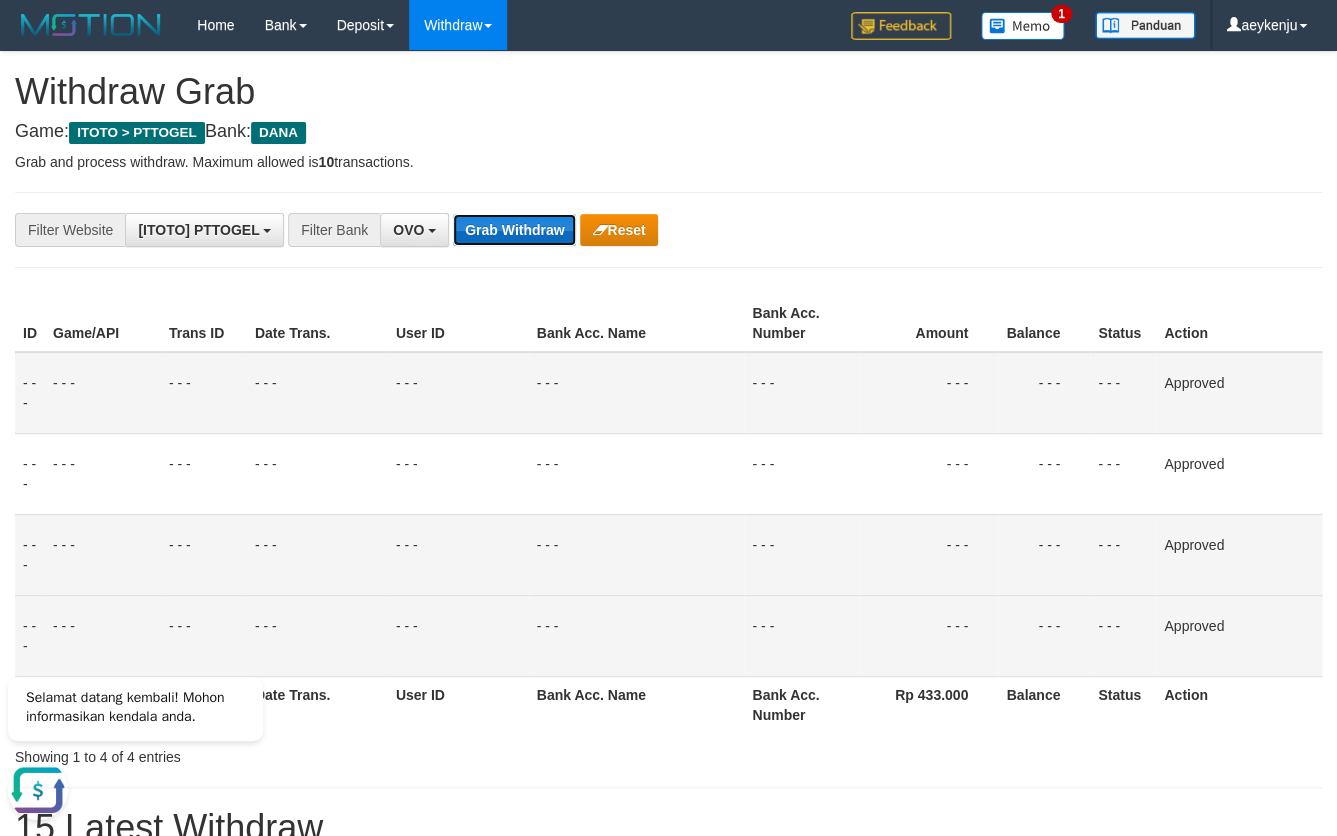 click on "Grab Withdraw" at bounding box center (514, 230) 